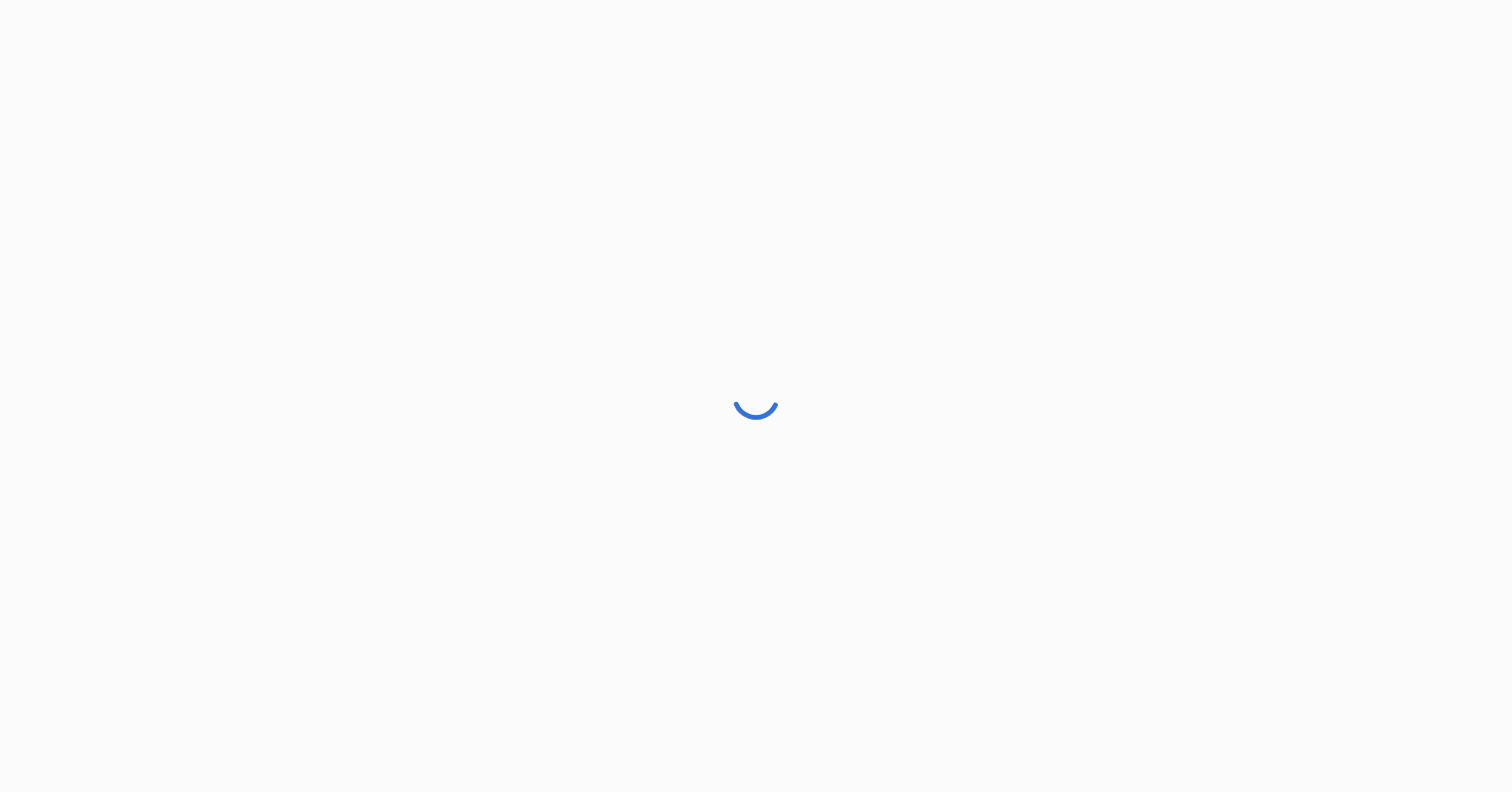 scroll, scrollTop: 0, scrollLeft: 0, axis: both 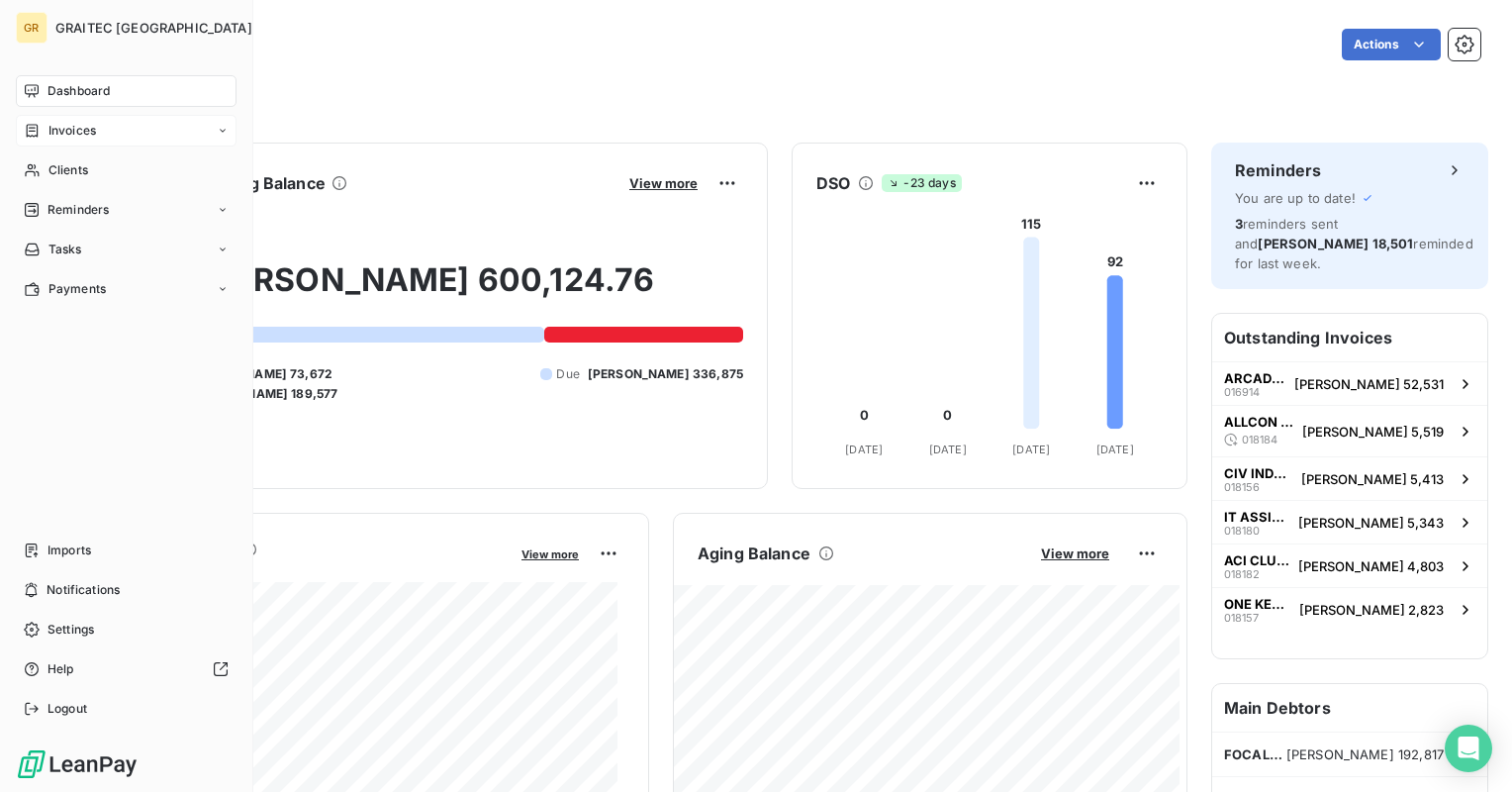 click on "Invoices" at bounding box center (72, 131) 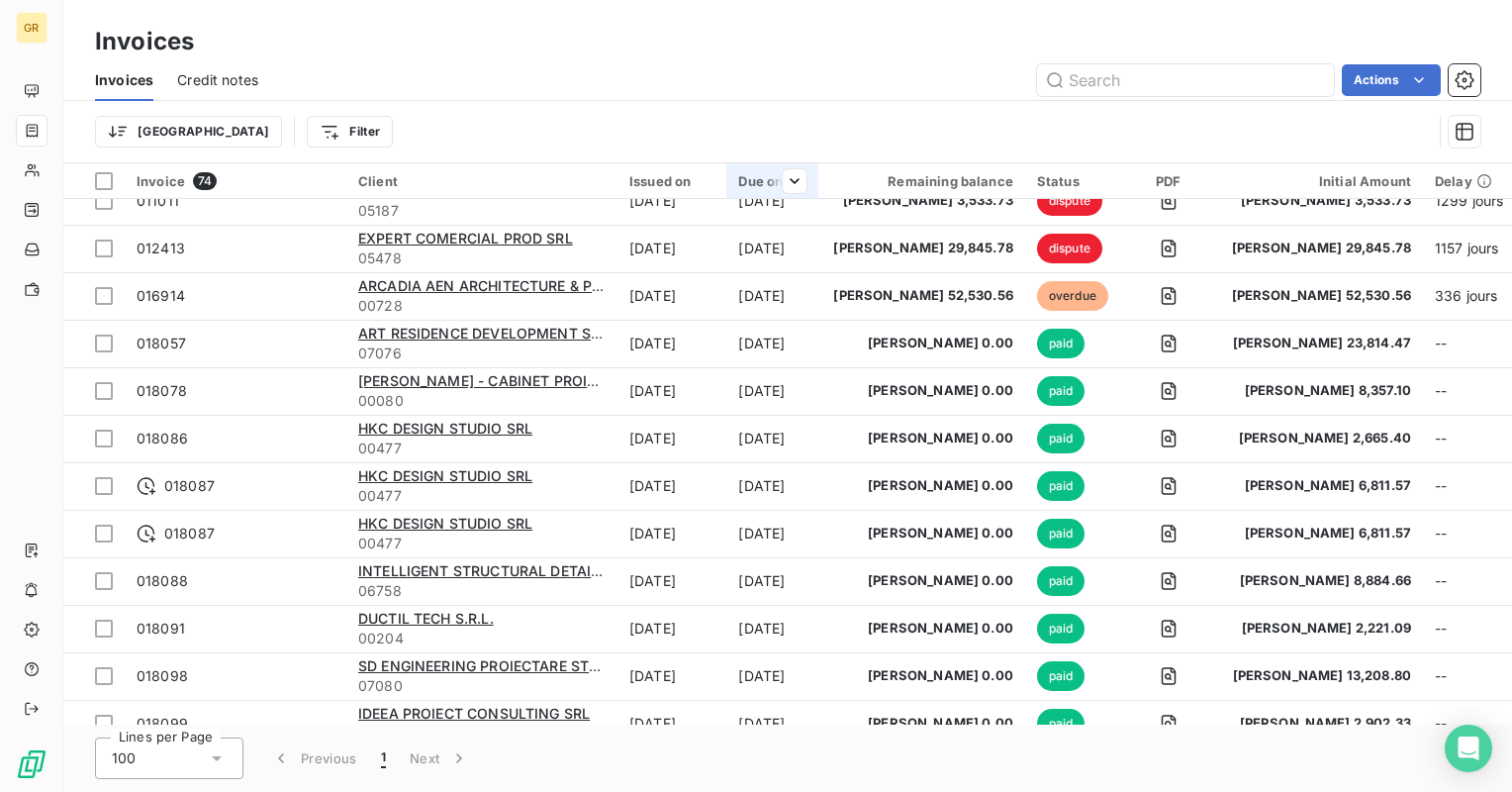 scroll, scrollTop: 0, scrollLeft: 0, axis: both 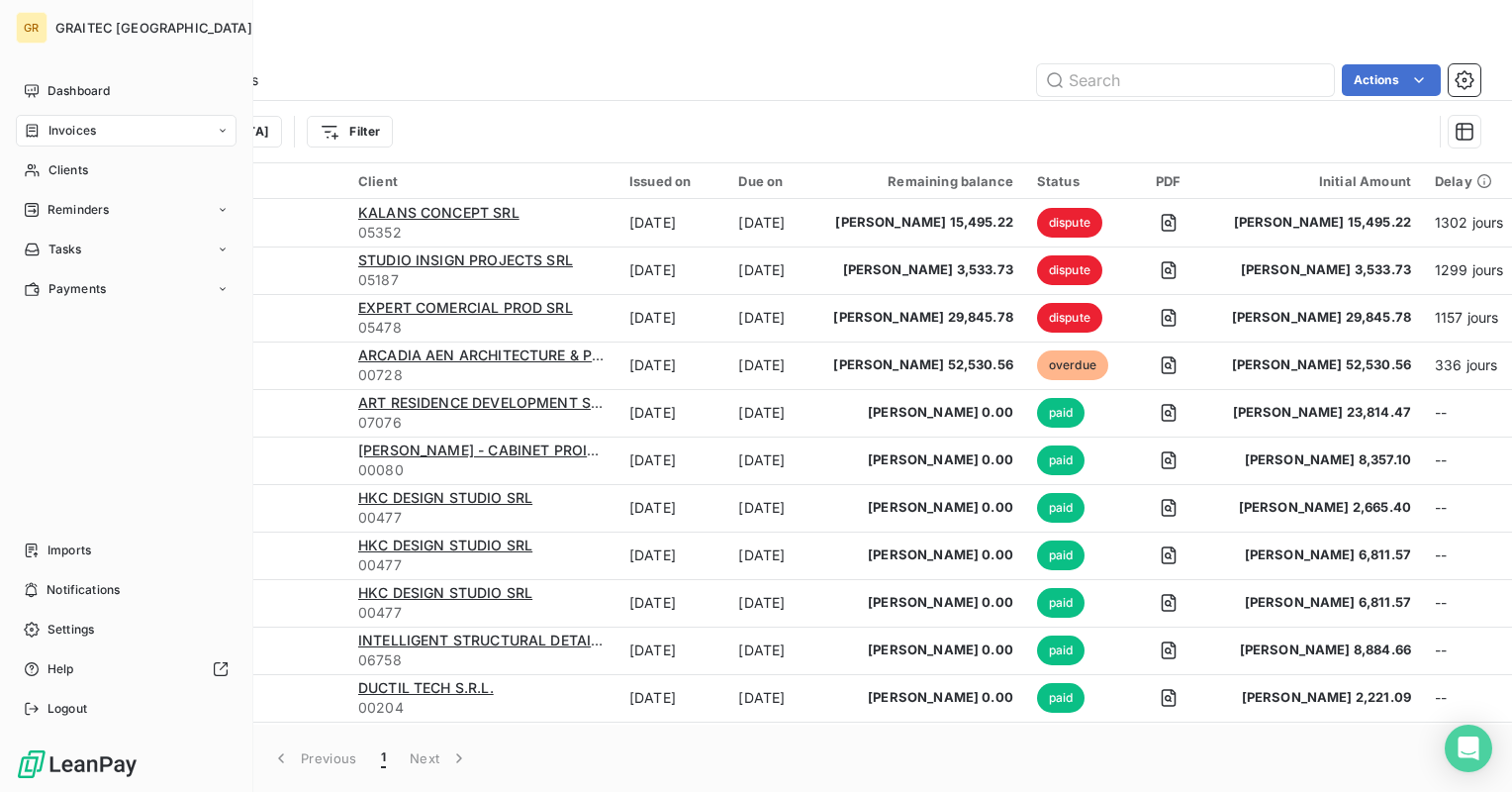 click on "Invoices" at bounding box center (72, 131) 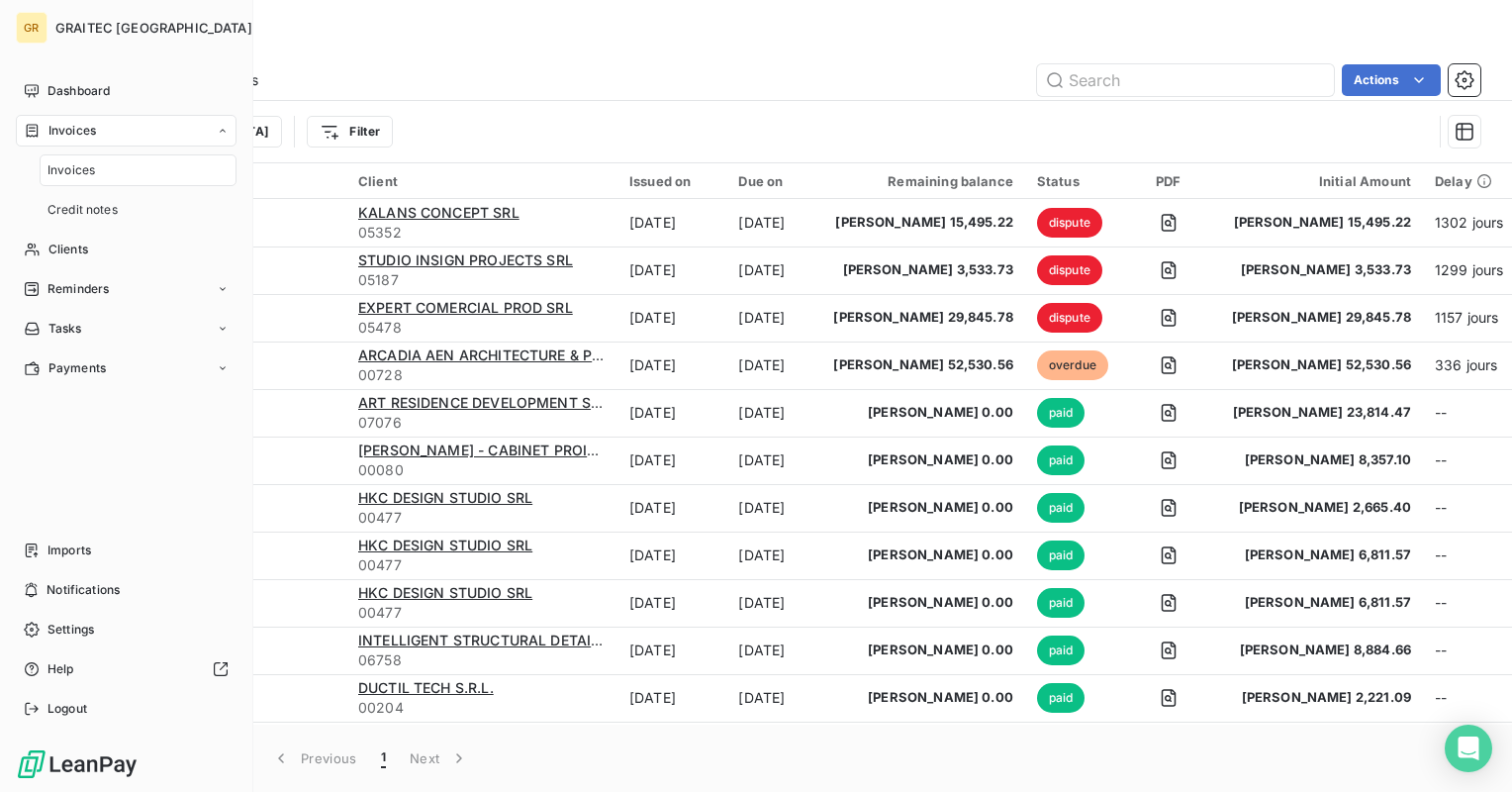 click on "Invoices" at bounding box center (72, 131) 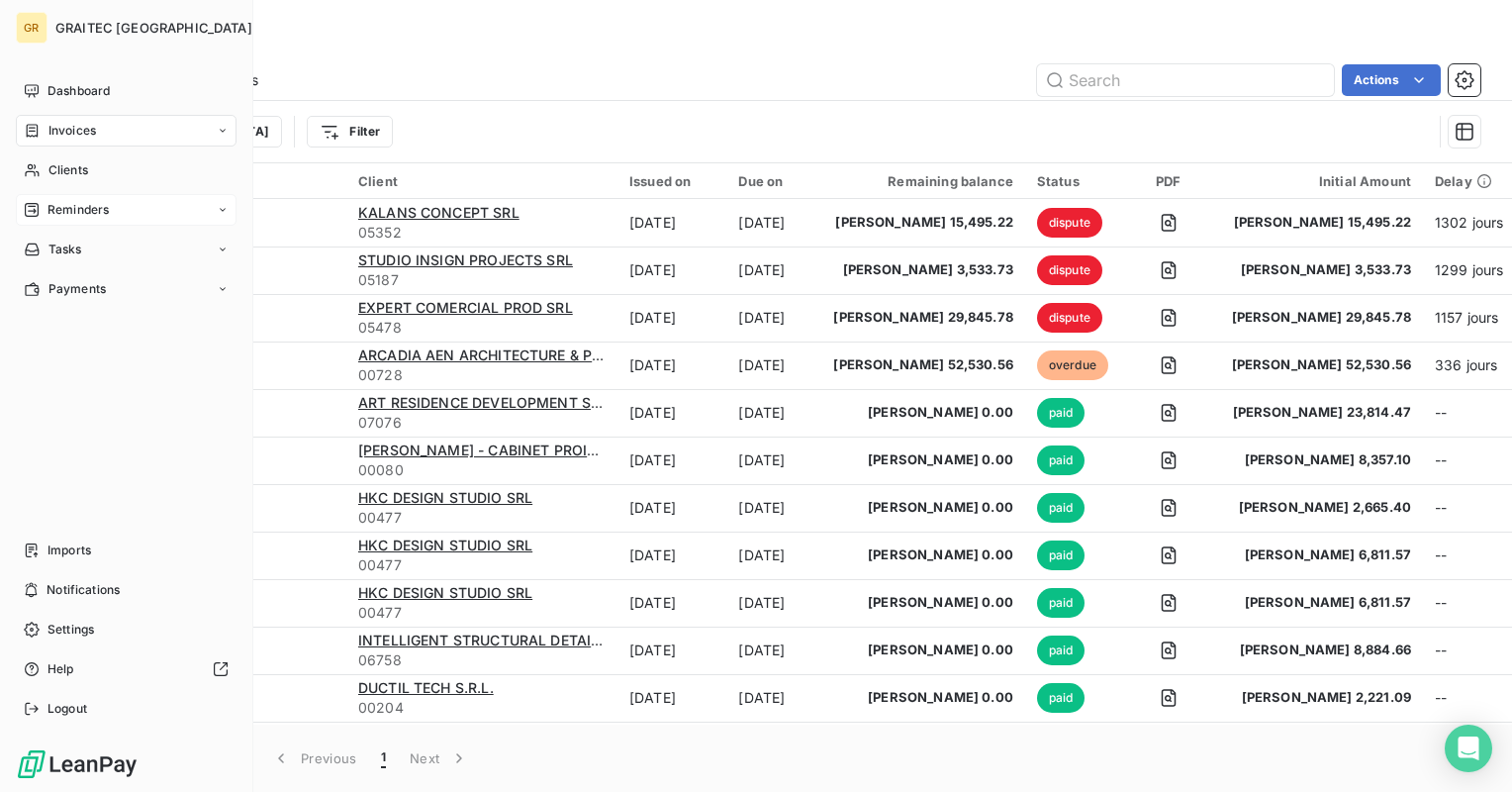 click on "Reminders" at bounding box center [78, 210] 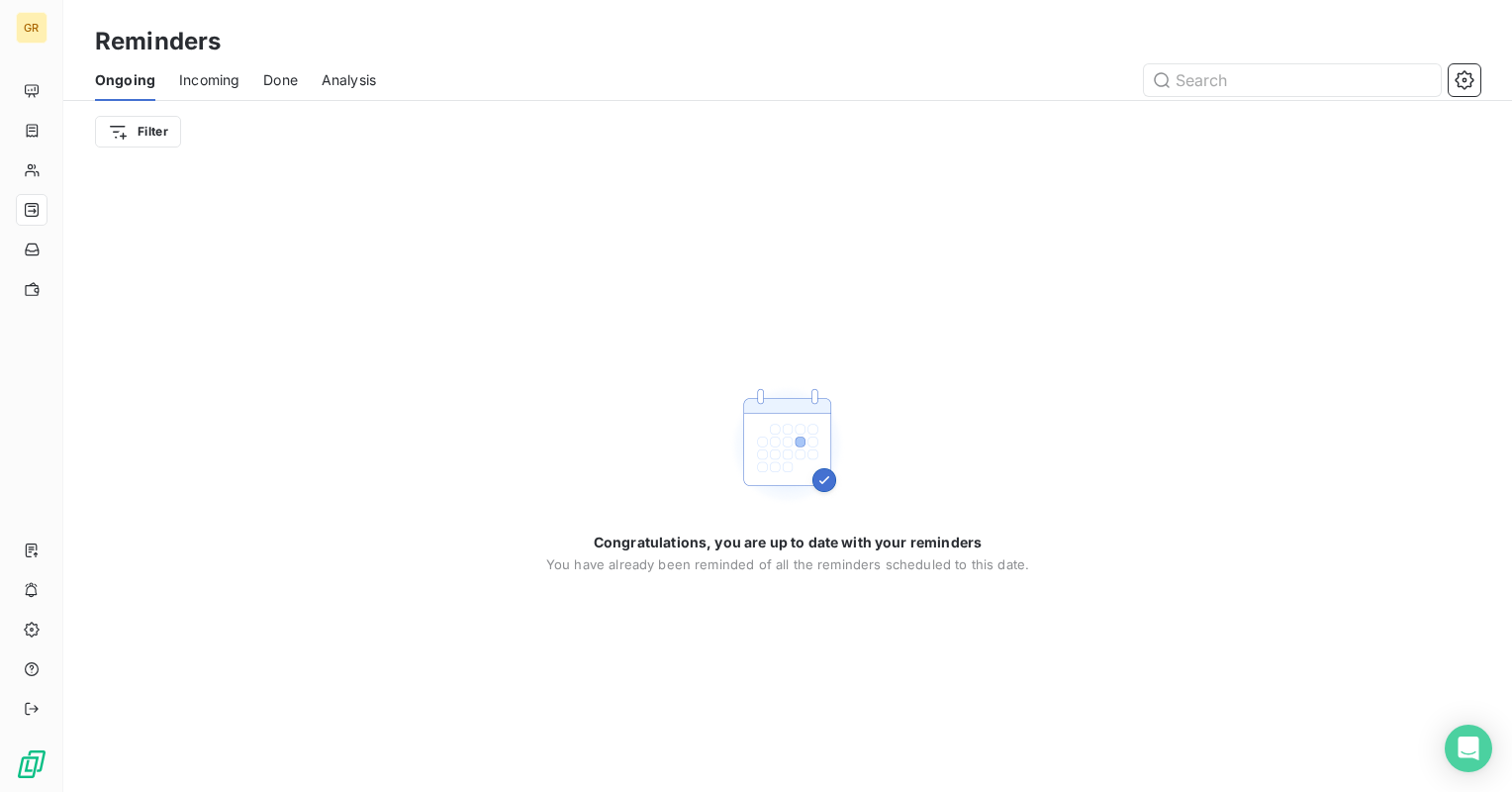 click on "Done" at bounding box center (280, 80) 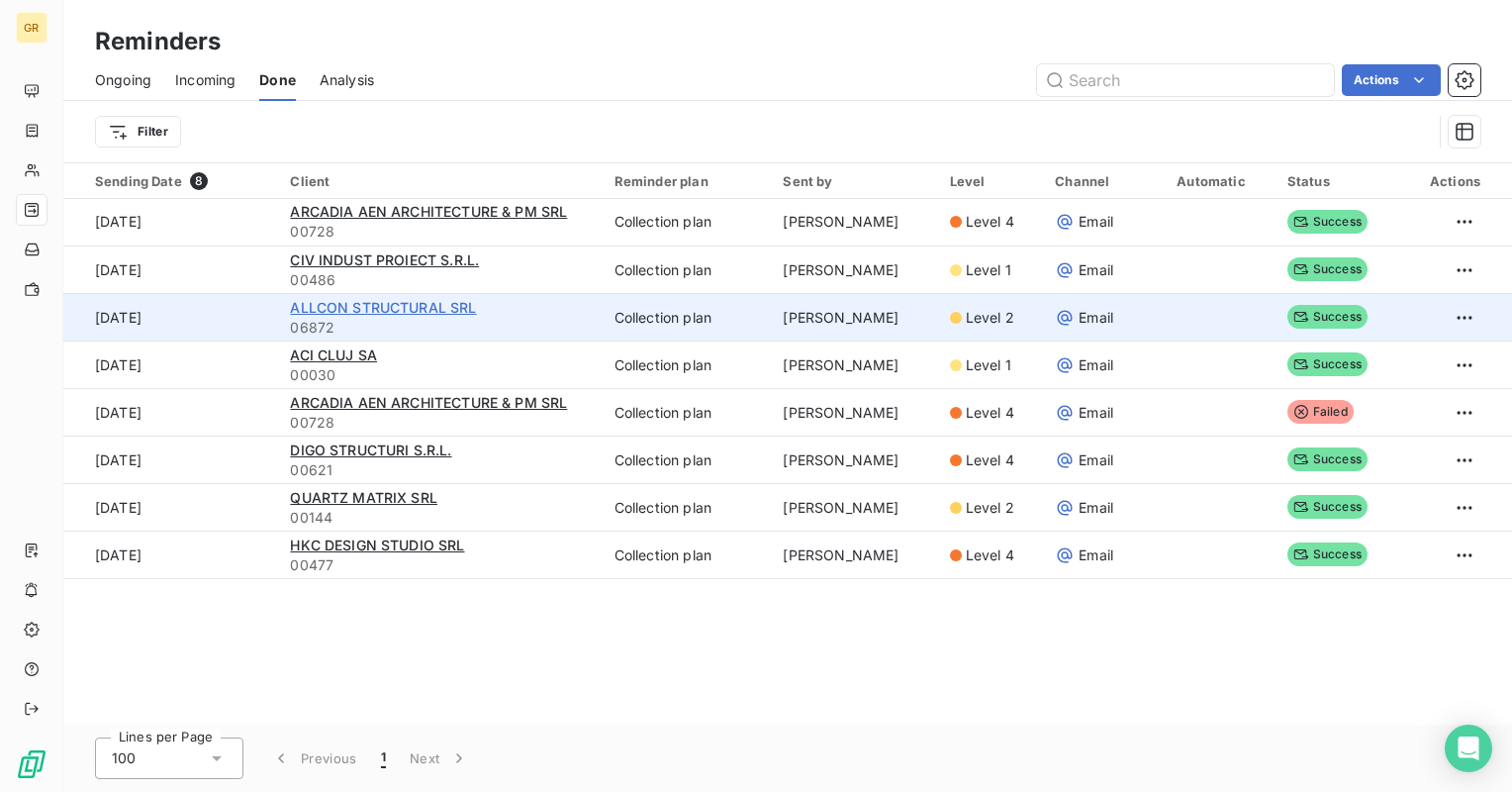 click on "ALLCON STRUCTURAL SRL" at bounding box center [383, 307] 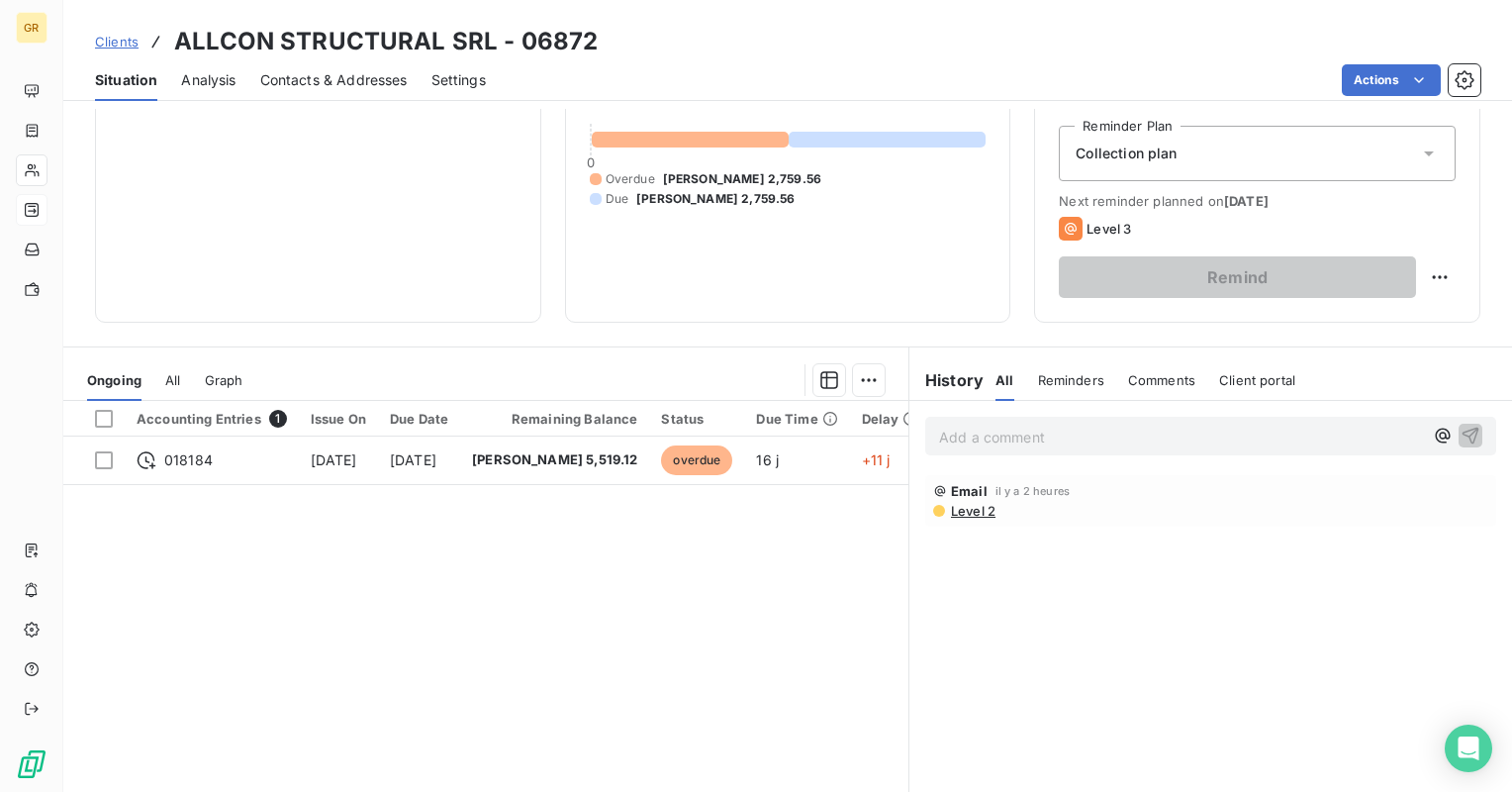 scroll, scrollTop: 198, scrollLeft: 0, axis: vertical 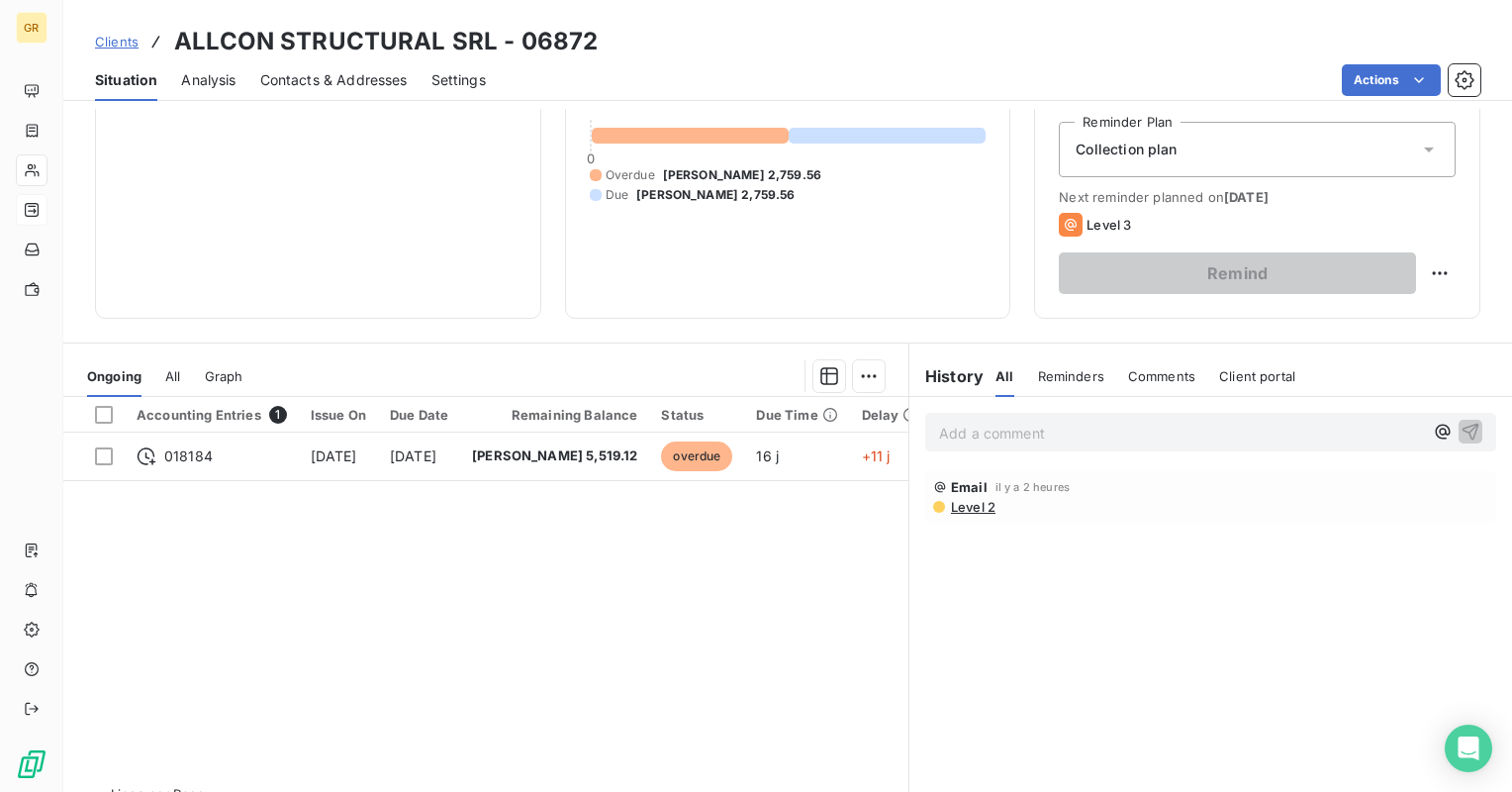 click 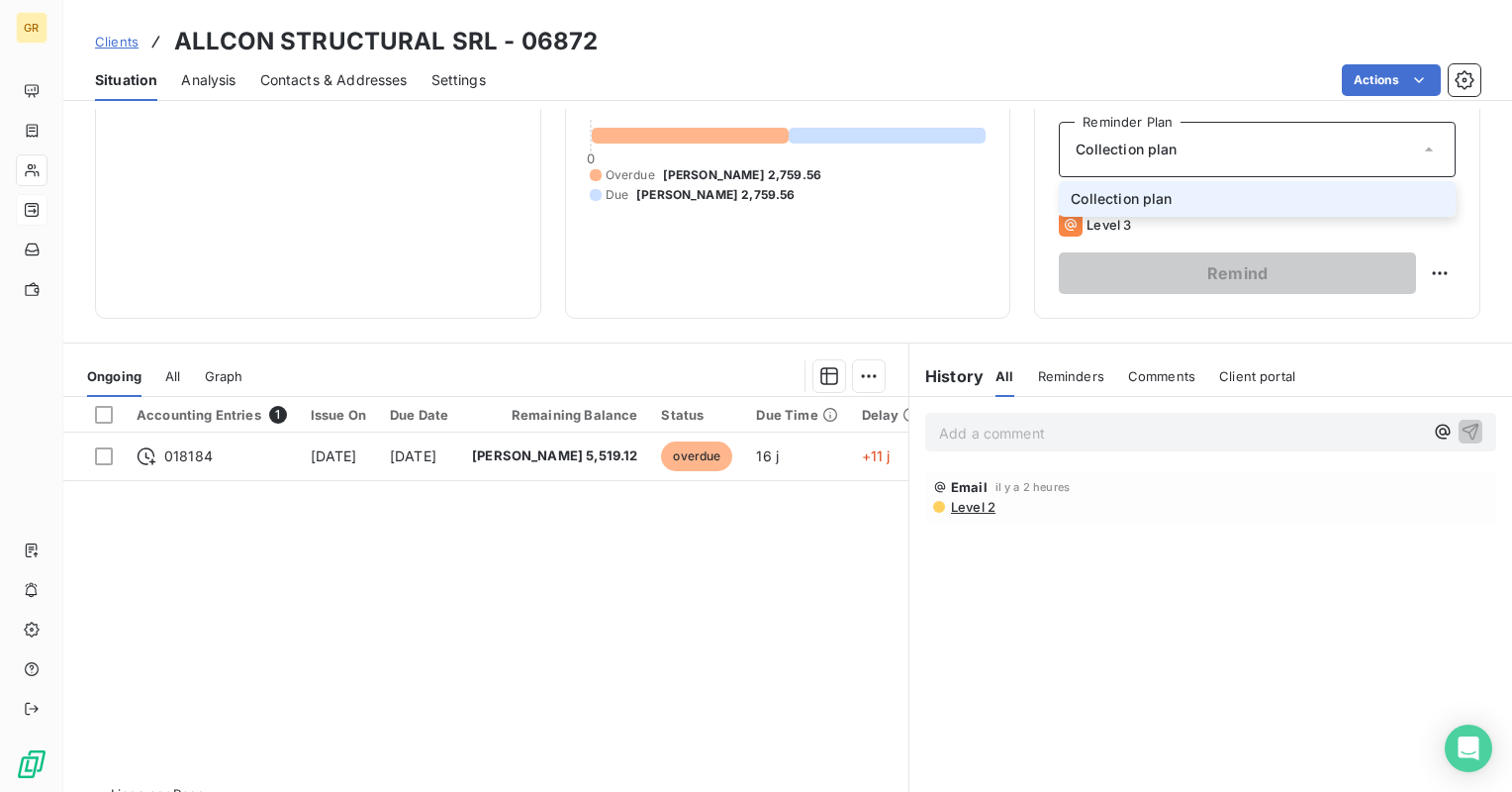 click 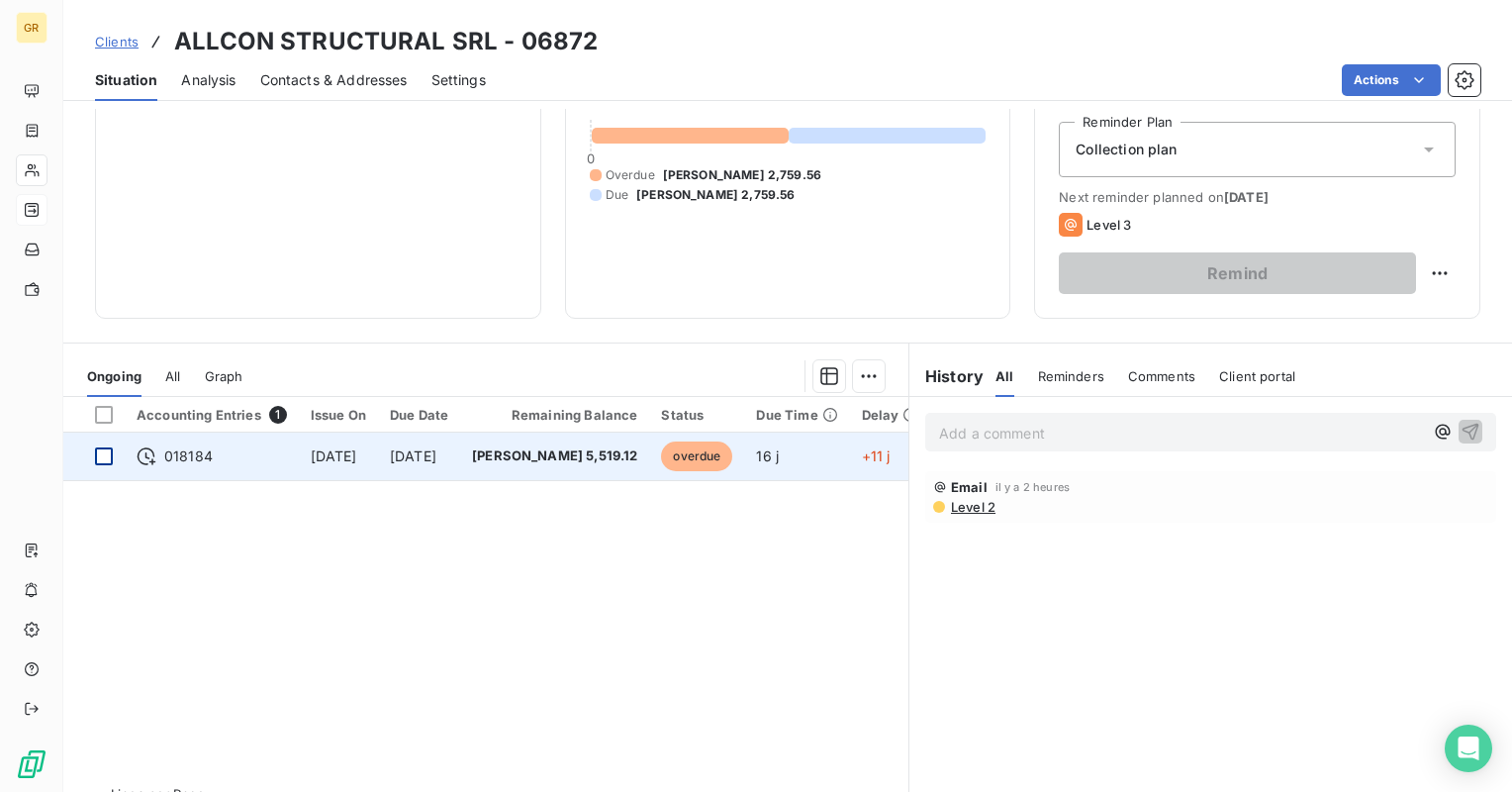 click at bounding box center (104, 456) 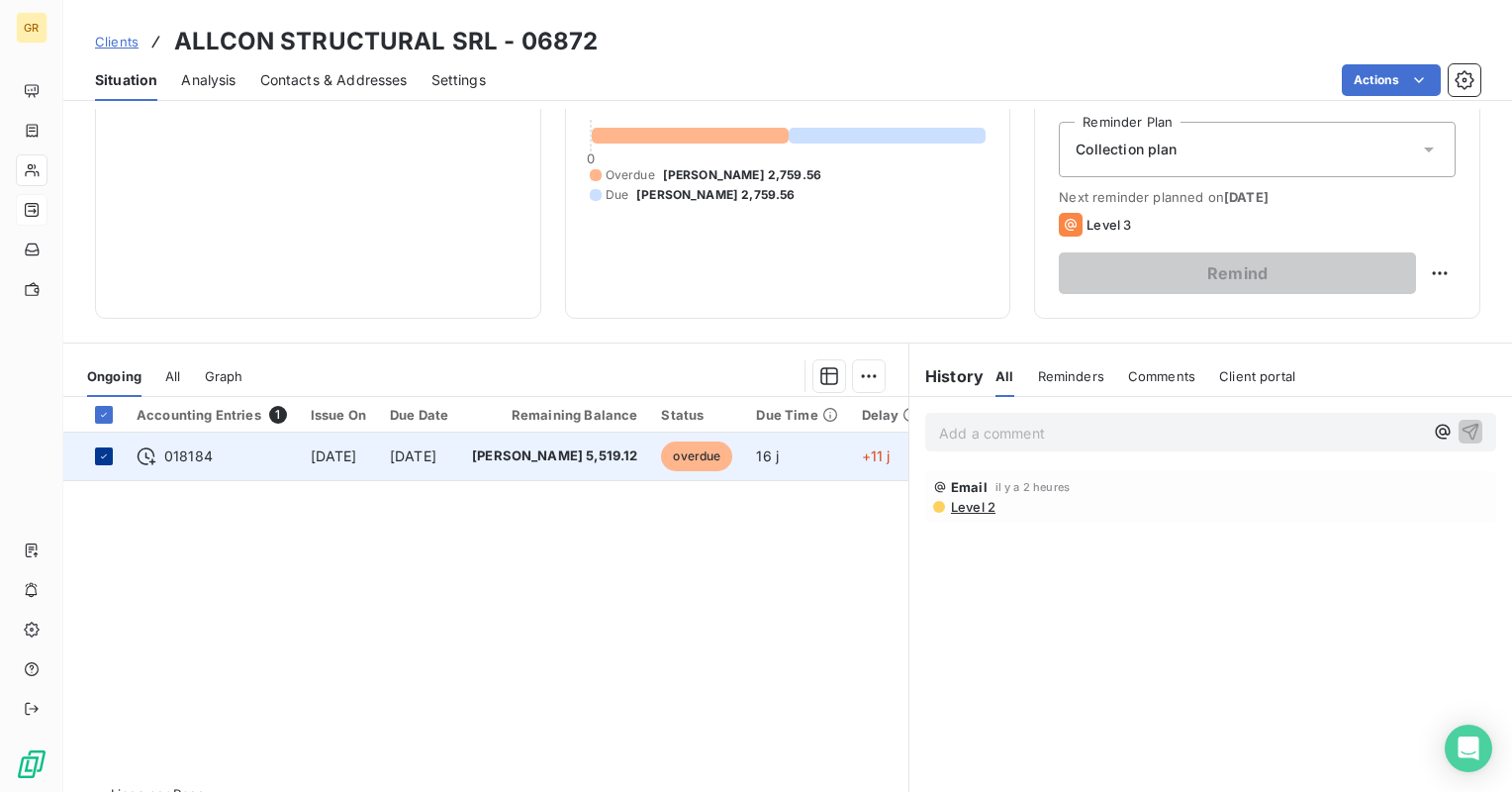 click 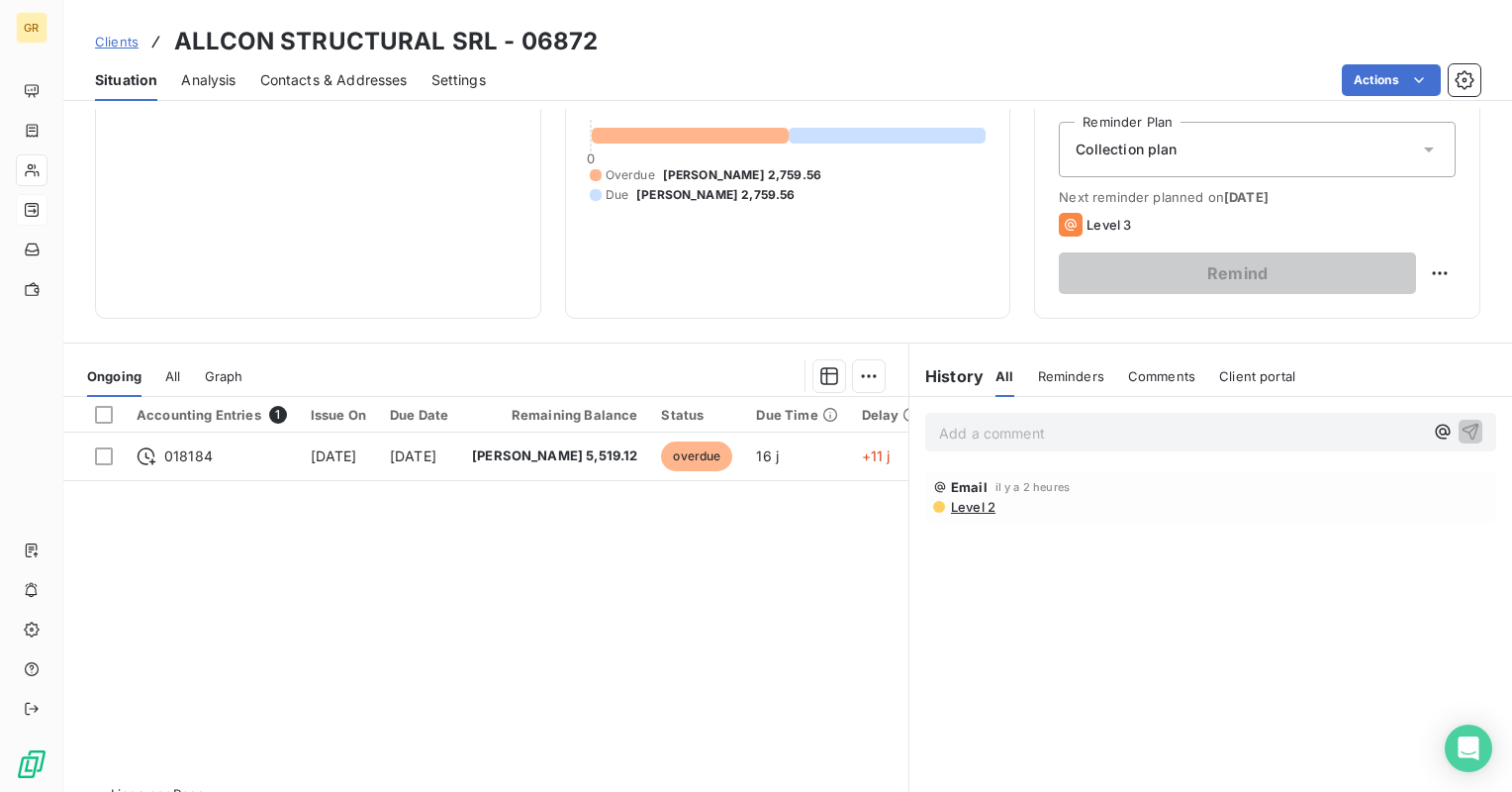 click on "Analysis" at bounding box center [208, 80] 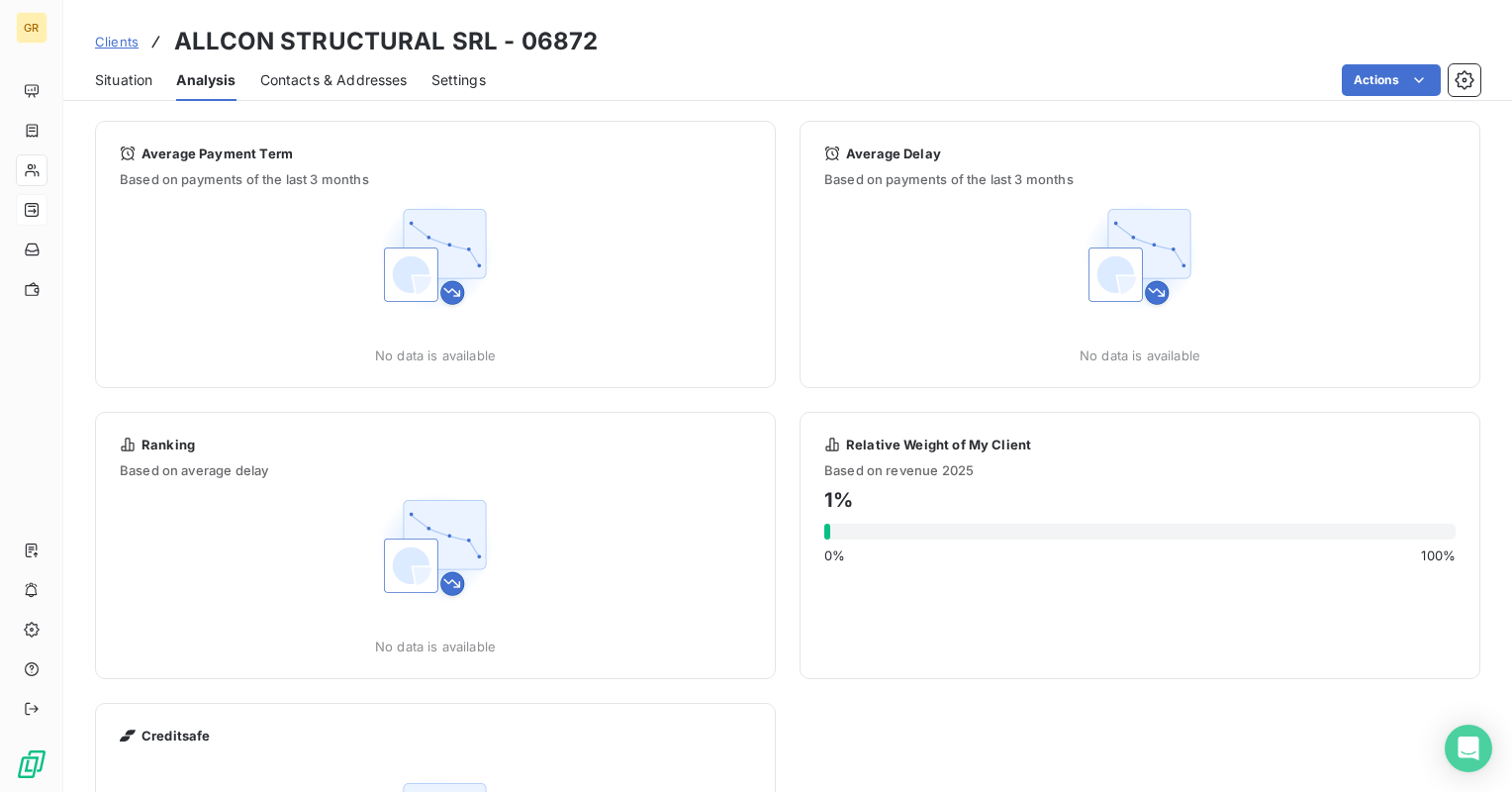 click on "Situation" at bounding box center [124, 80] 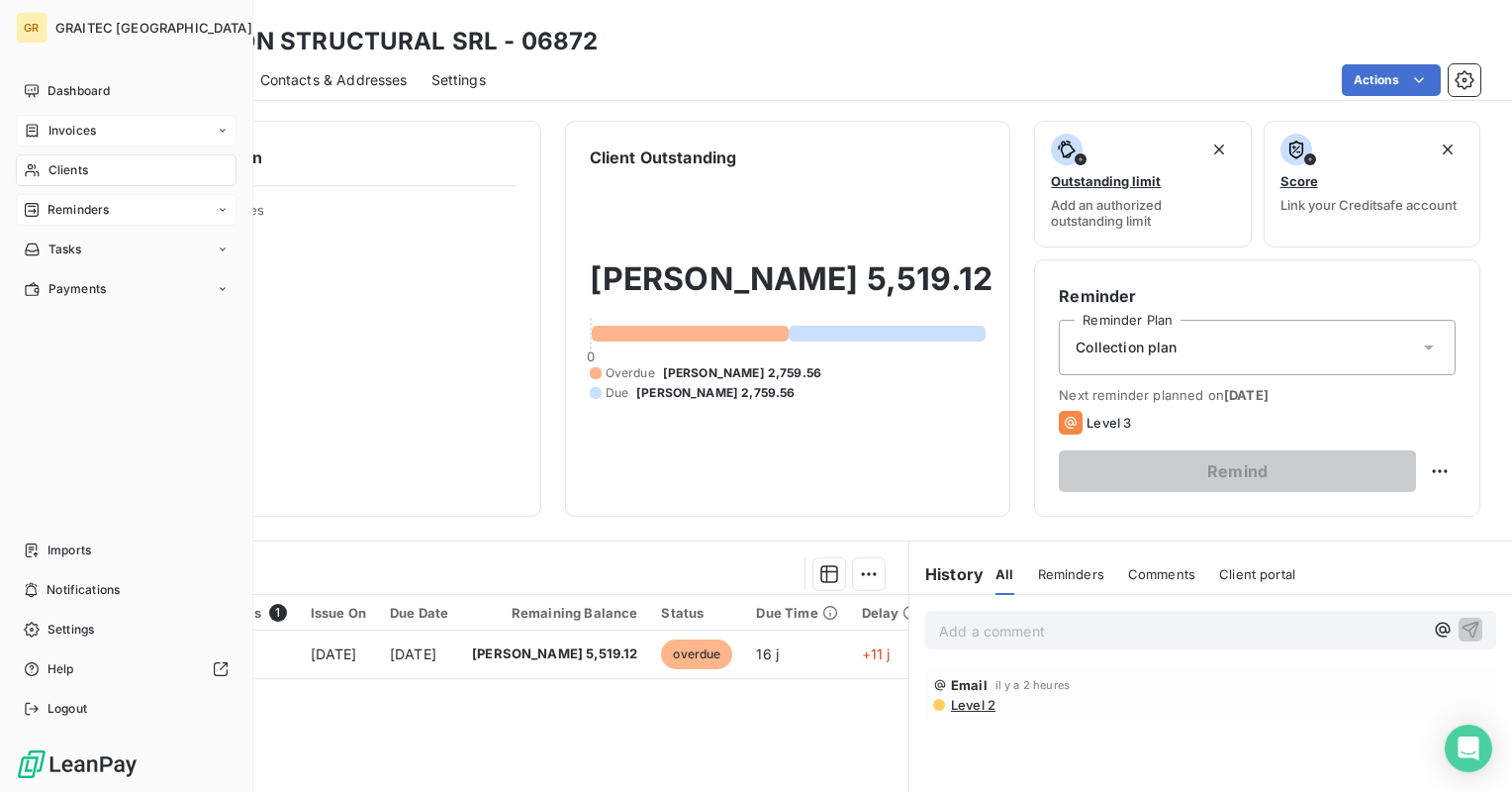 click on "Invoices" at bounding box center (72, 131) 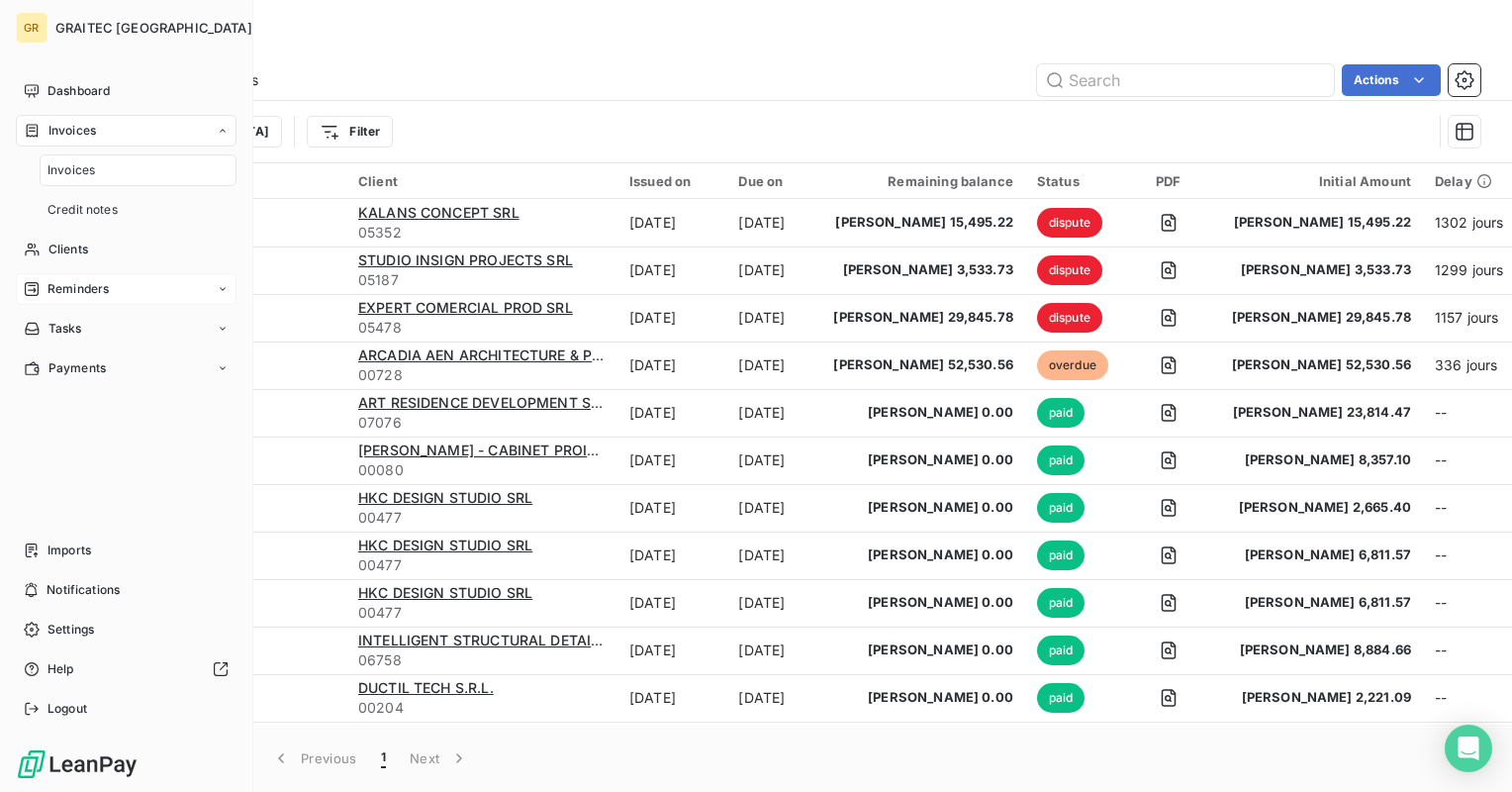 click on "Reminders" at bounding box center (78, 289) 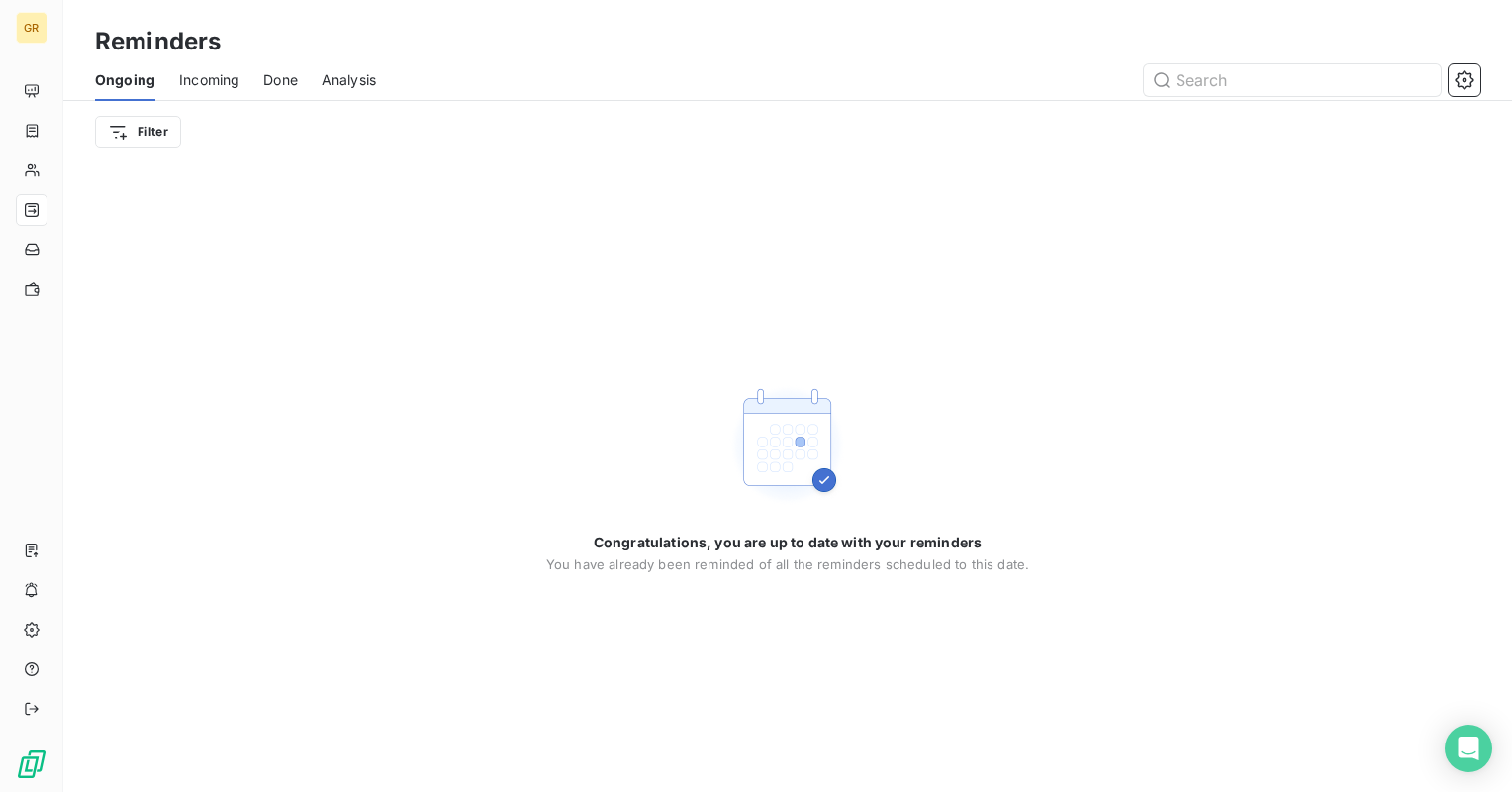 click on "Done" at bounding box center [280, 80] 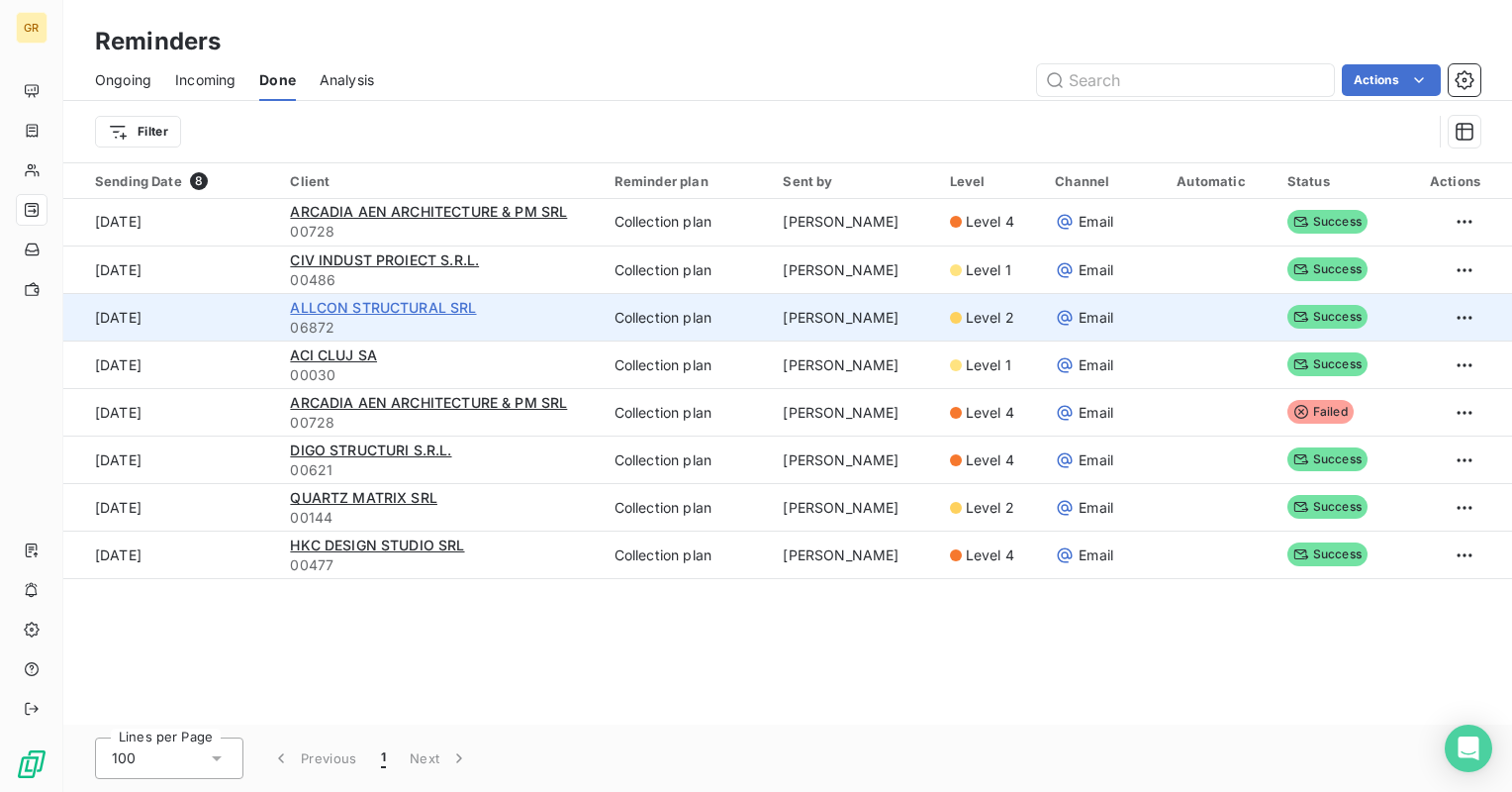 click on "ALLCON STRUCTURAL SRL" at bounding box center [383, 307] 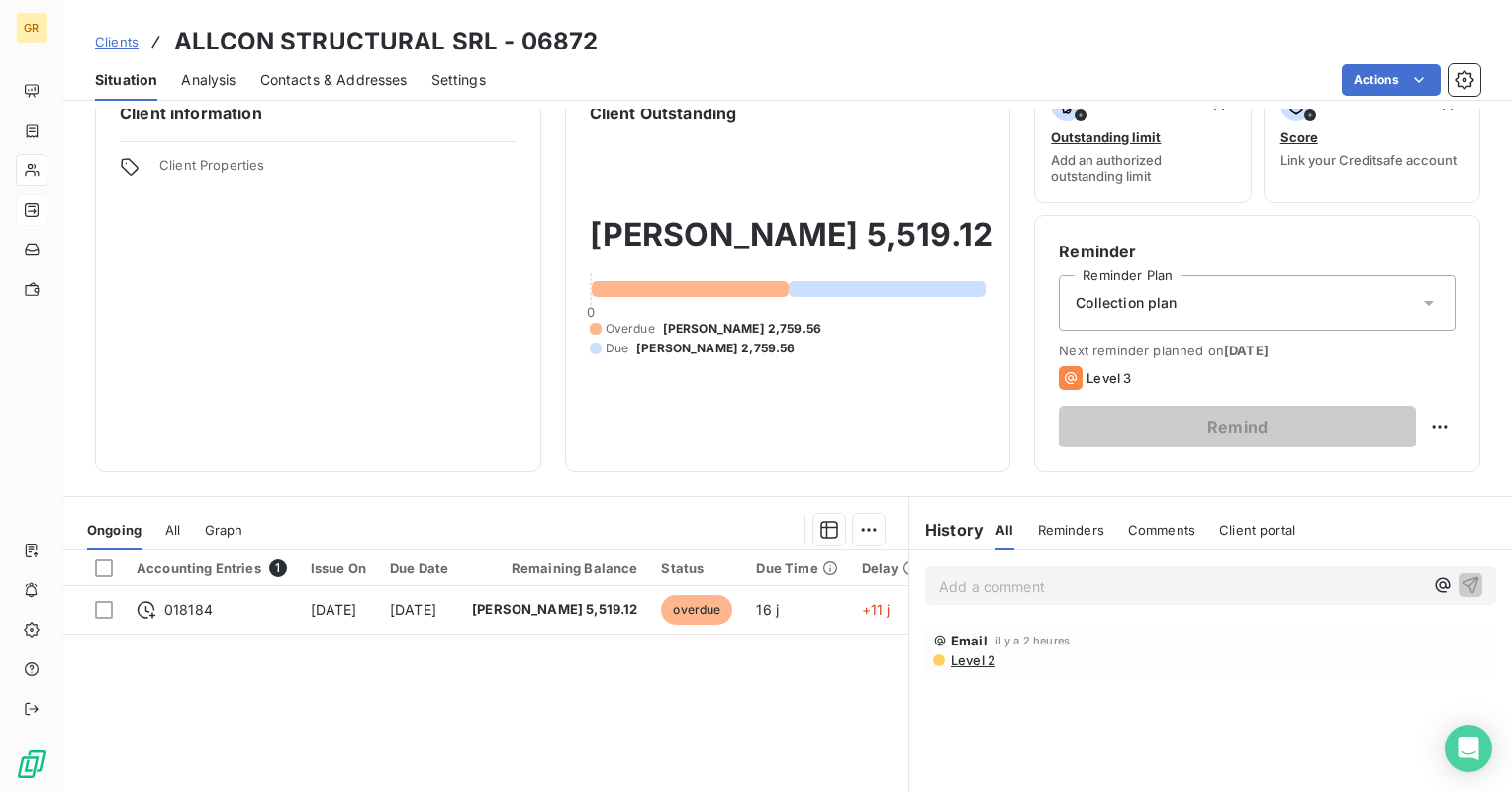 scroll, scrollTop: 0, scrollLeft: 0, axis: both 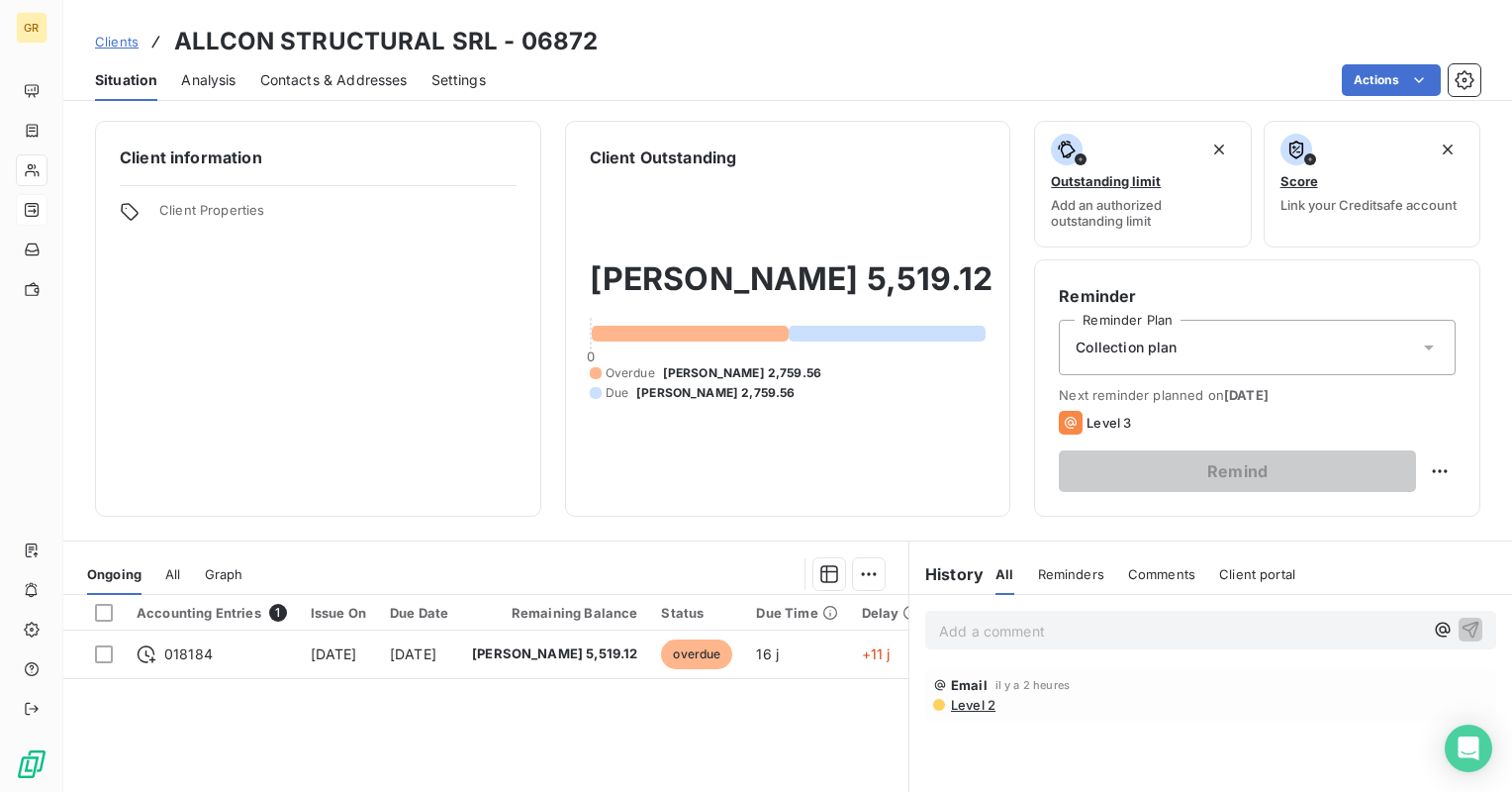click on "Analysis" at bounding box center (208, 80) 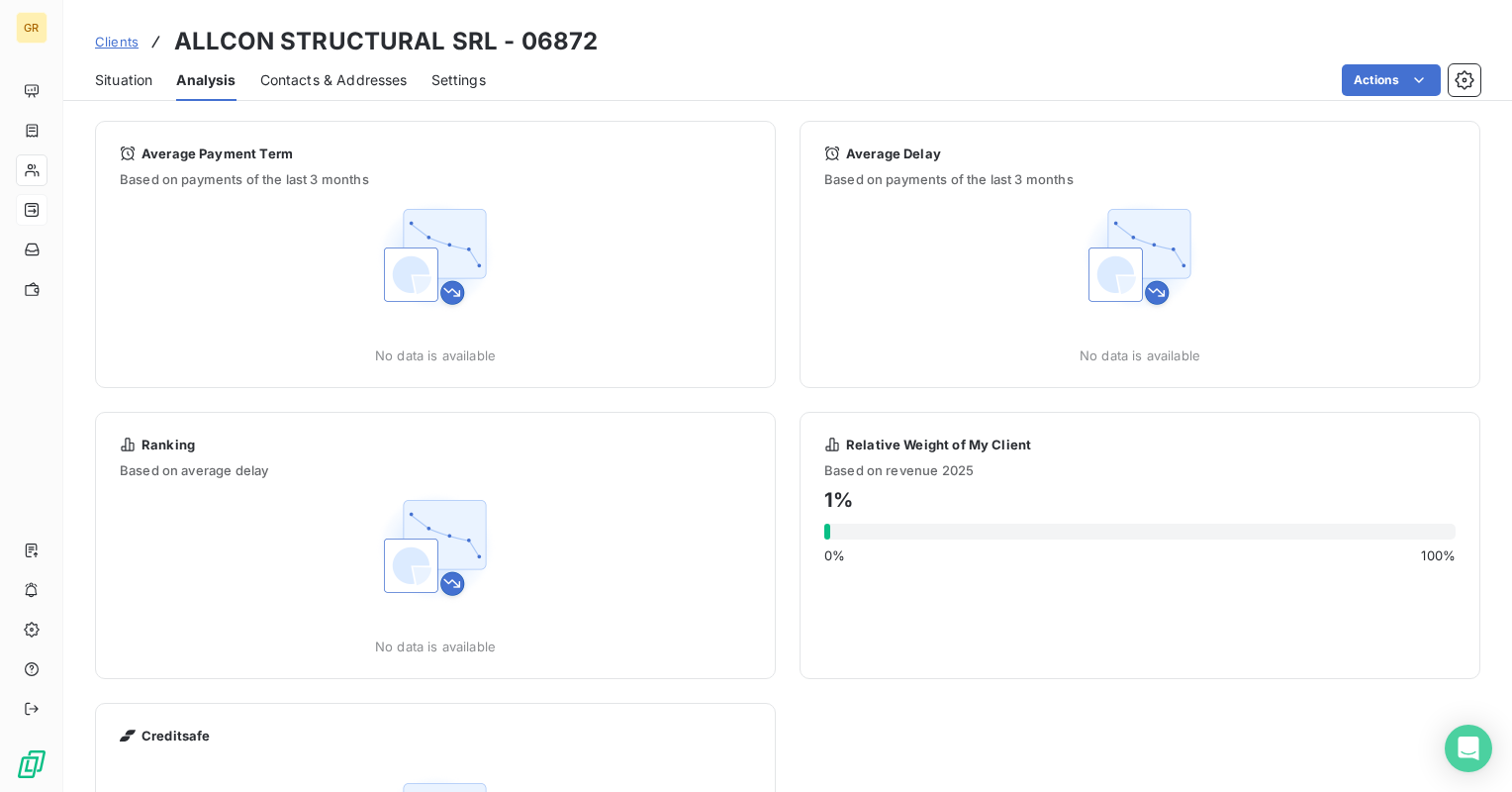 click on "Contacts & Addresses" at bounding box center (333, 80) 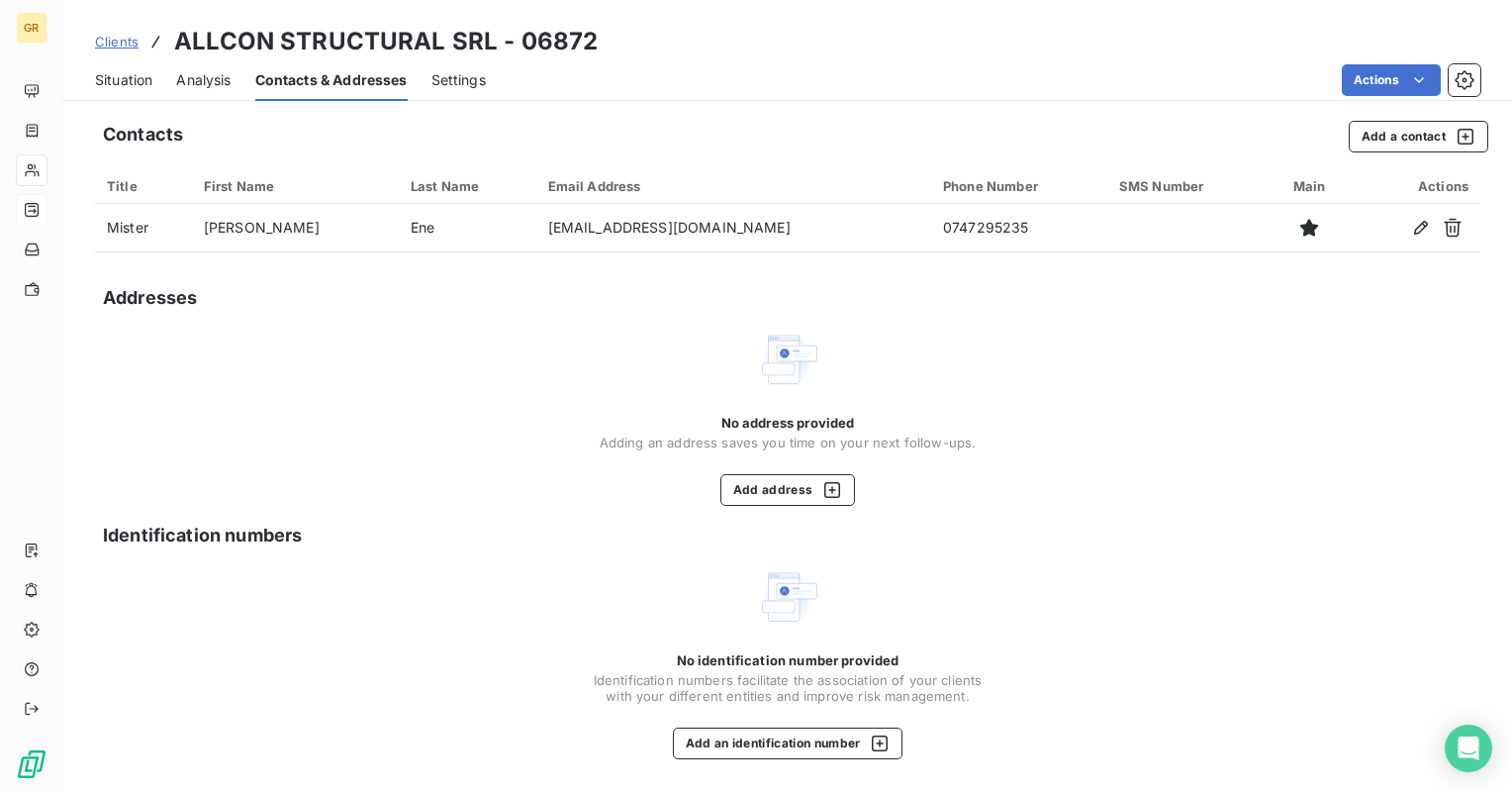 click on "Settings" at bounding box center [458, 80] 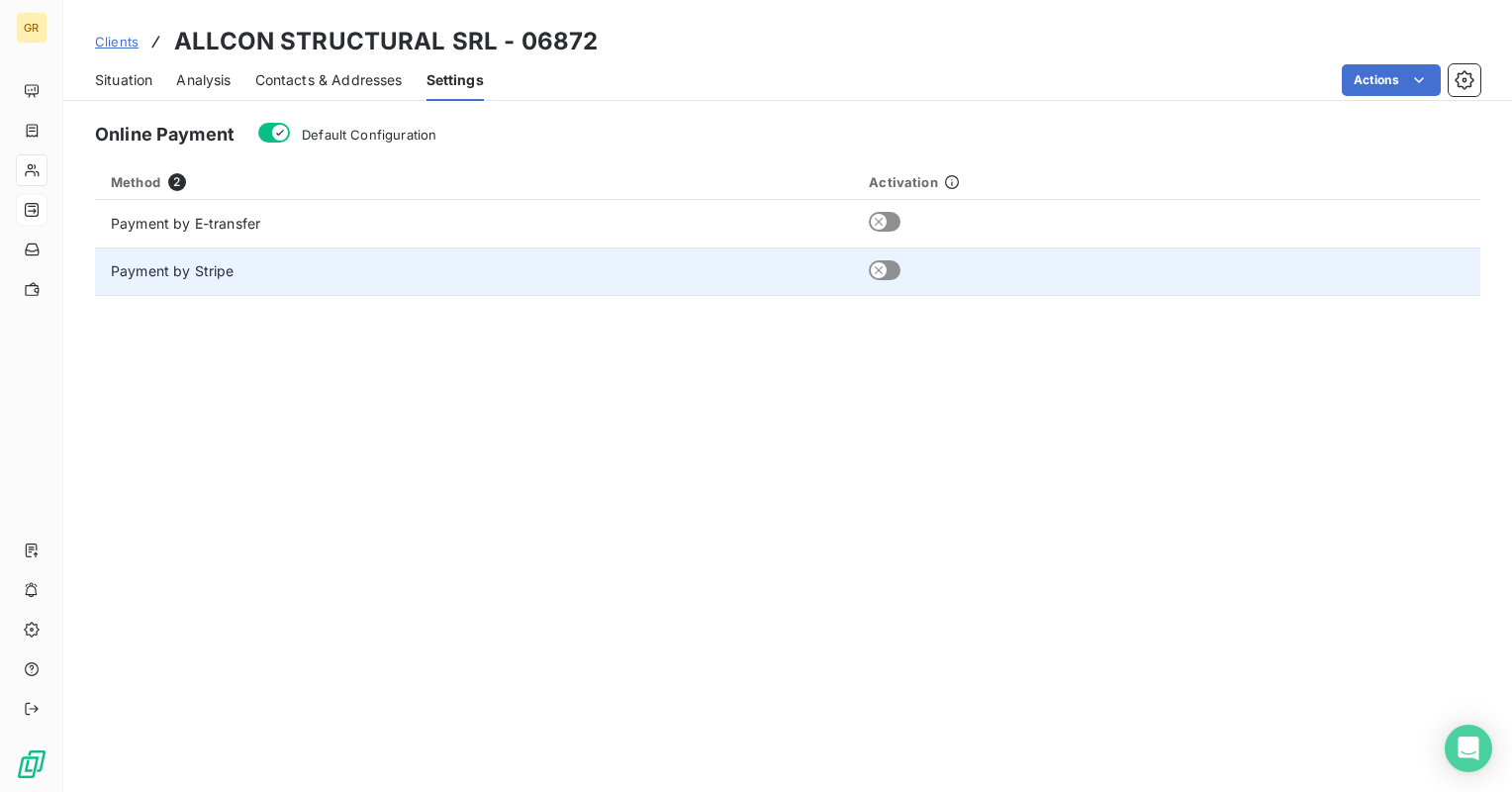 click on "Payment by Stripe" at bounding box center [172, 270] 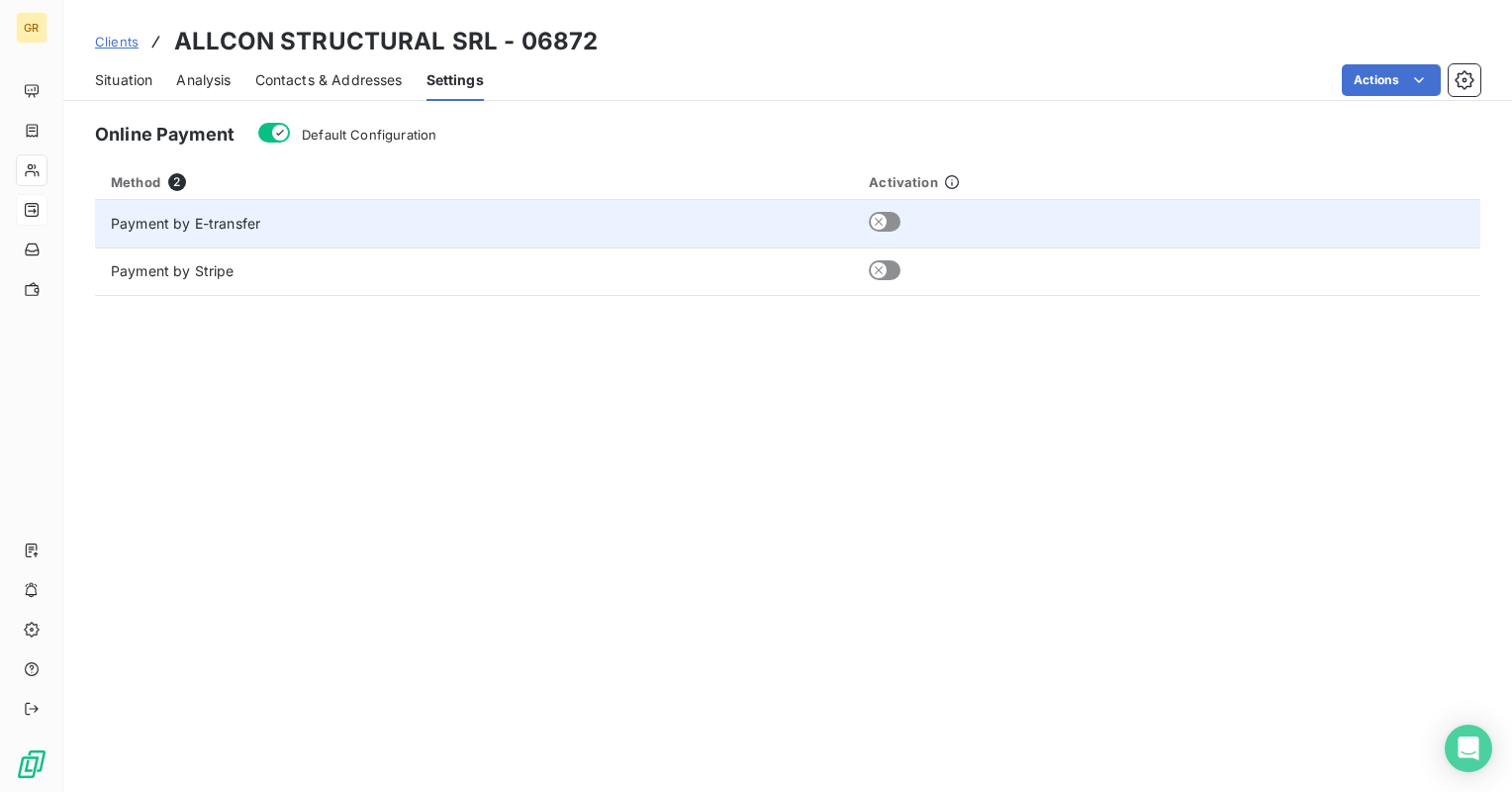 click on "Payment by E-transfer" at bounding box center [185, 223] 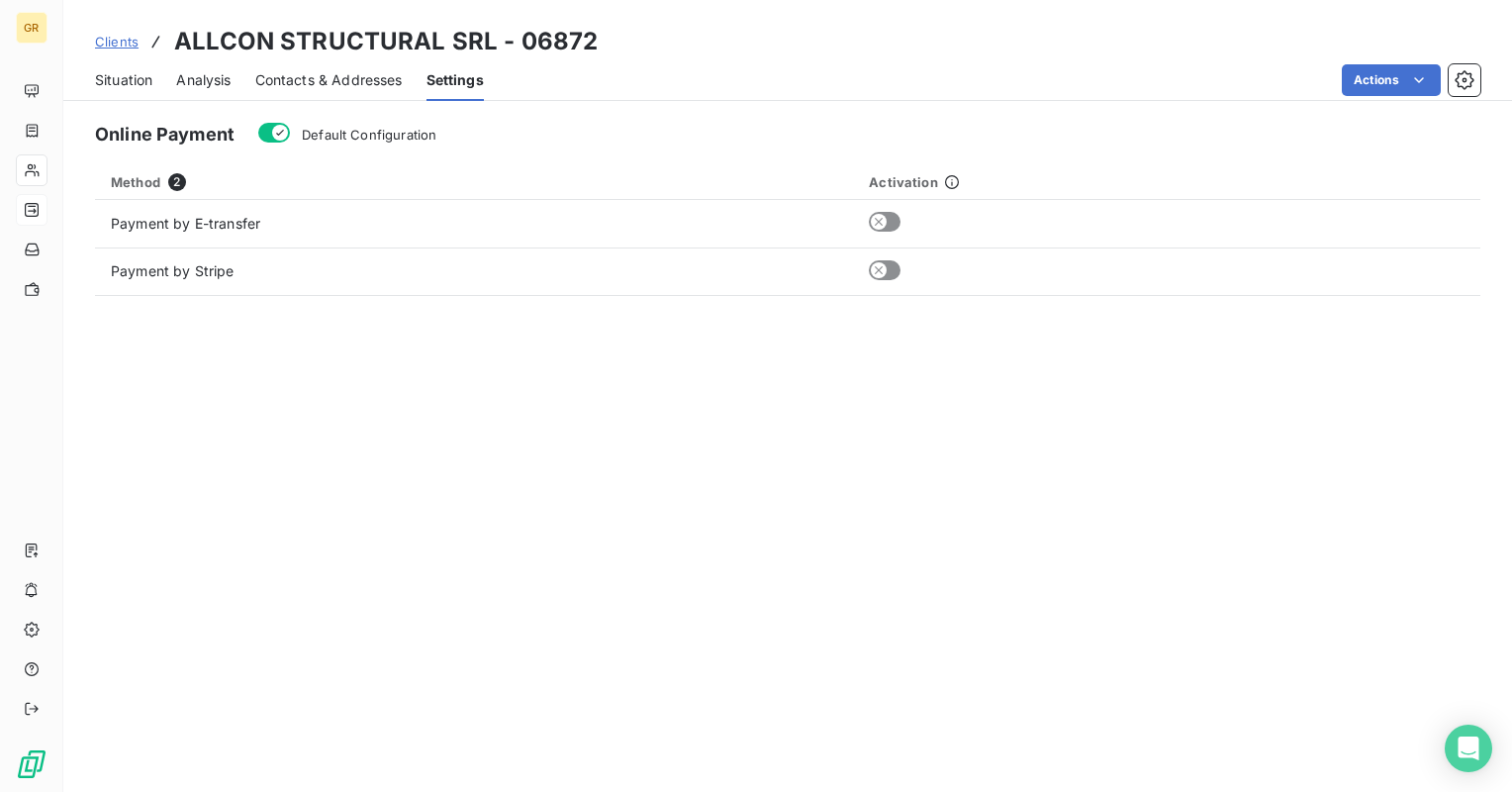click on "Online Payment Default Configuration Method 2 Activation   Payment by E-transfer Payment by Stripe" at bounding box center [788, 450] 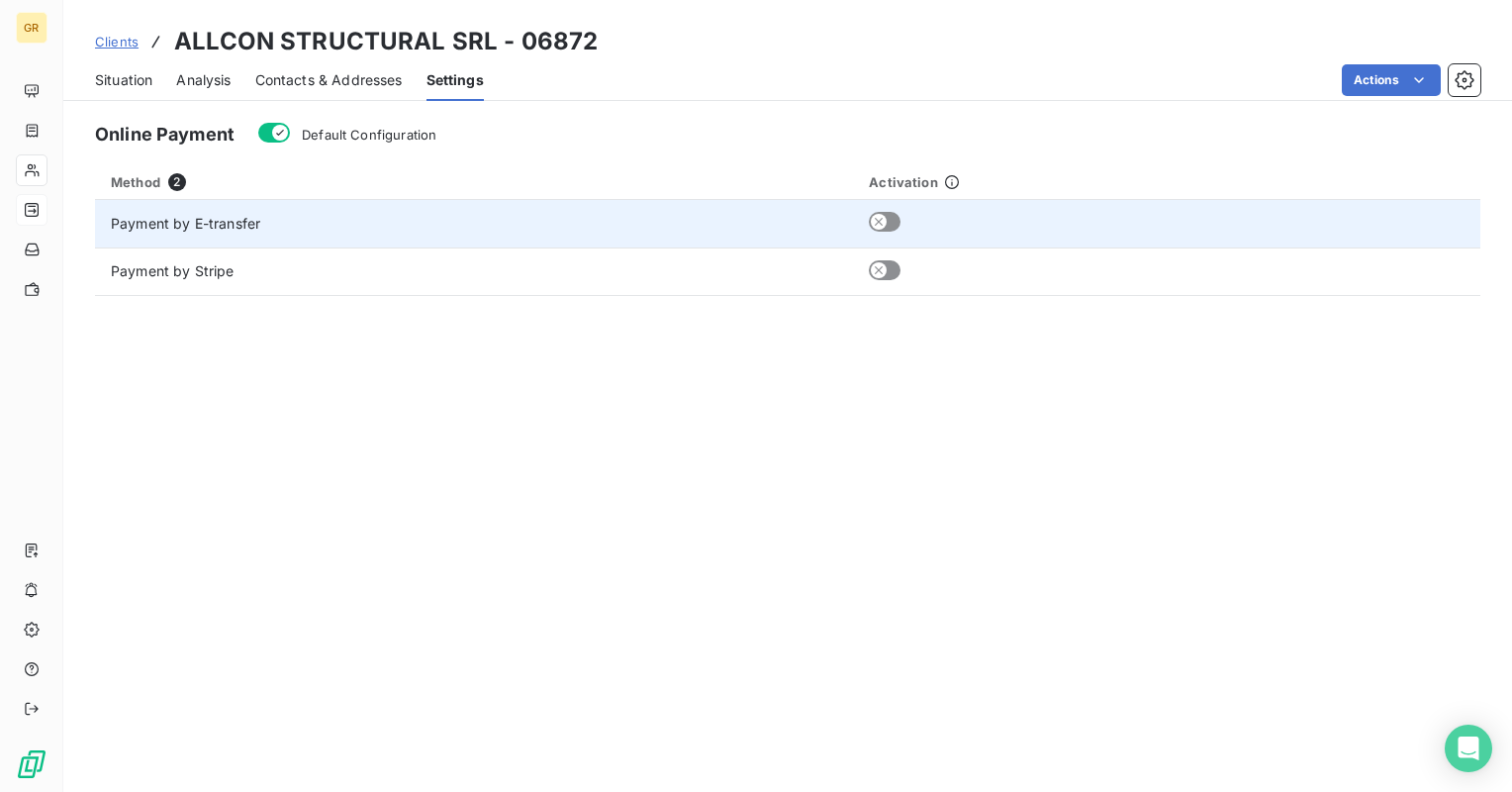 click on "Payment by E-transfer" at bounding box center (474, 224) 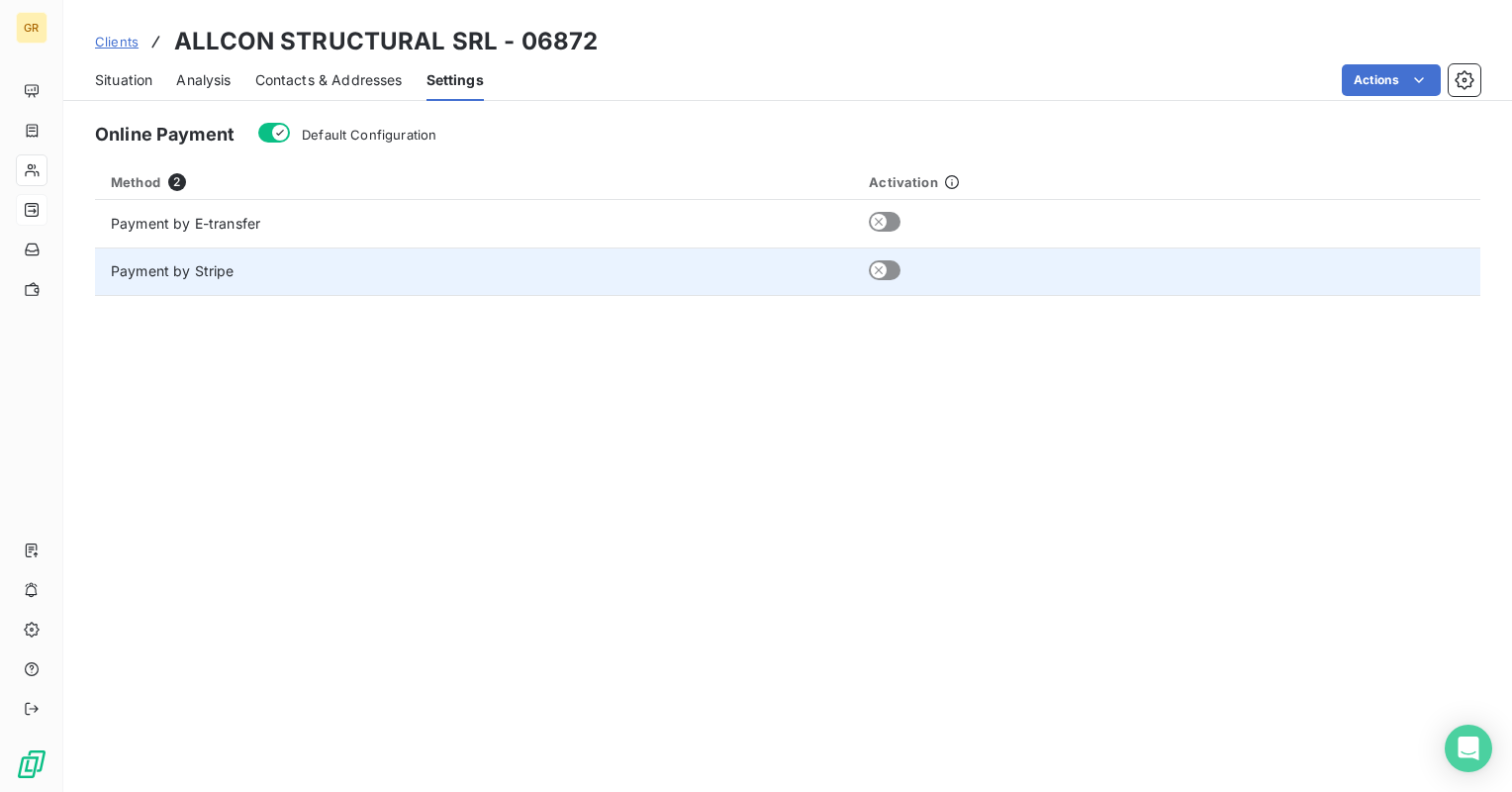 click on "Payment by Stripe" at bounding box center (474, 271) 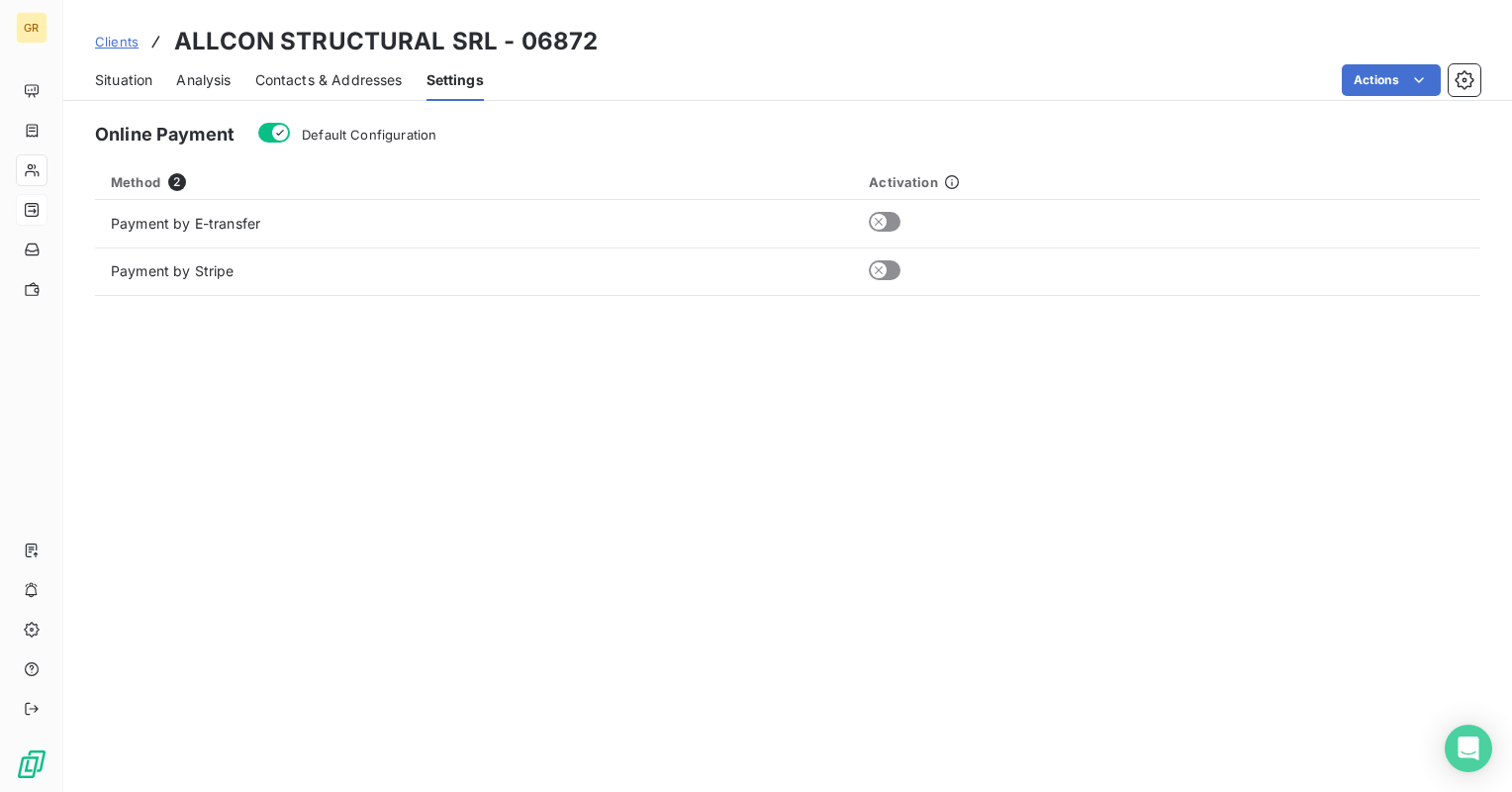 click on "Online Payment Default Configuration Method 2 Activation   Payment by E-transfer Payment by Stripe" at bounding box center [788, 450] 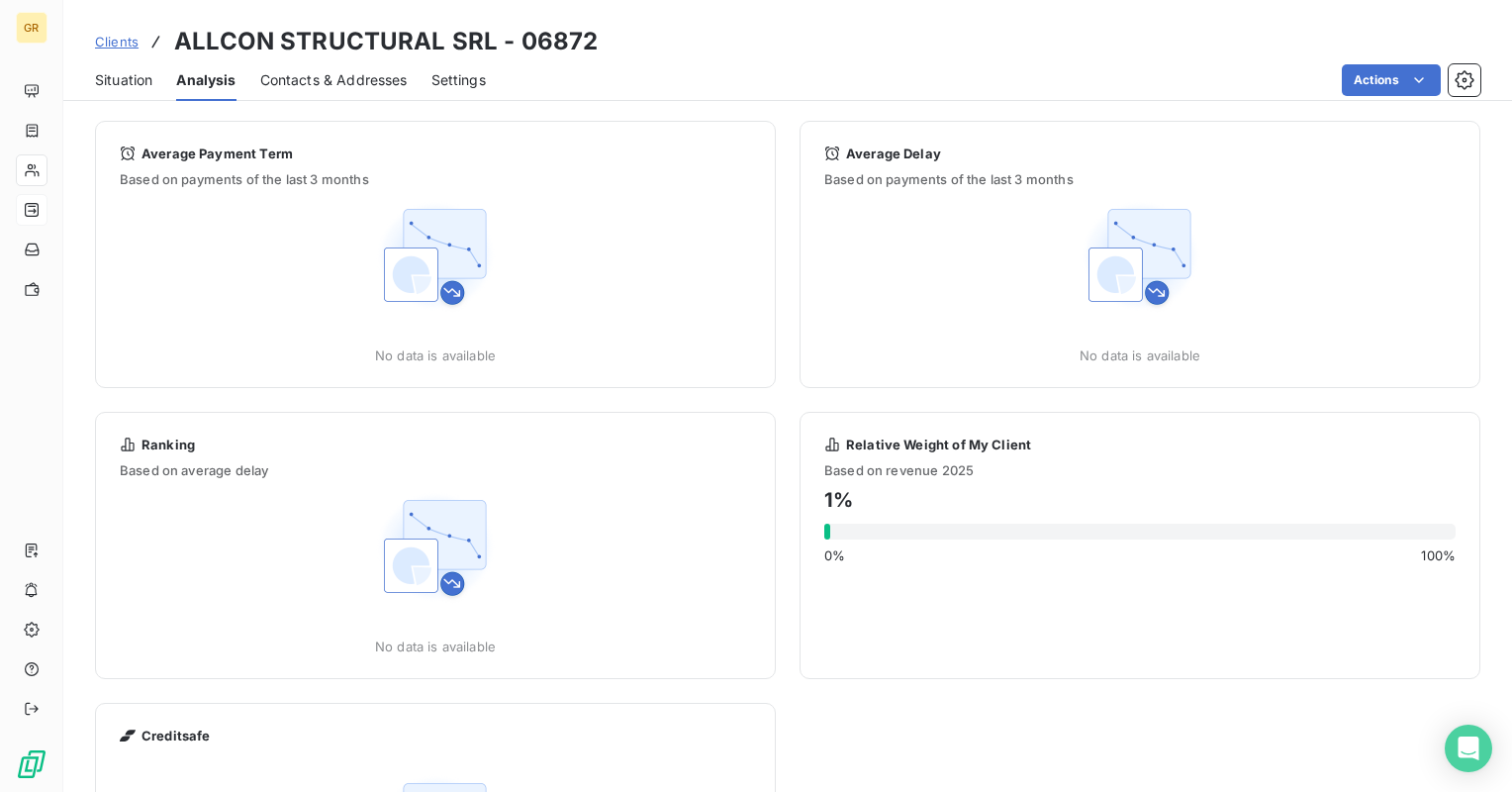 click on "Contacts & Addresses" at bounding box center [333, 80] 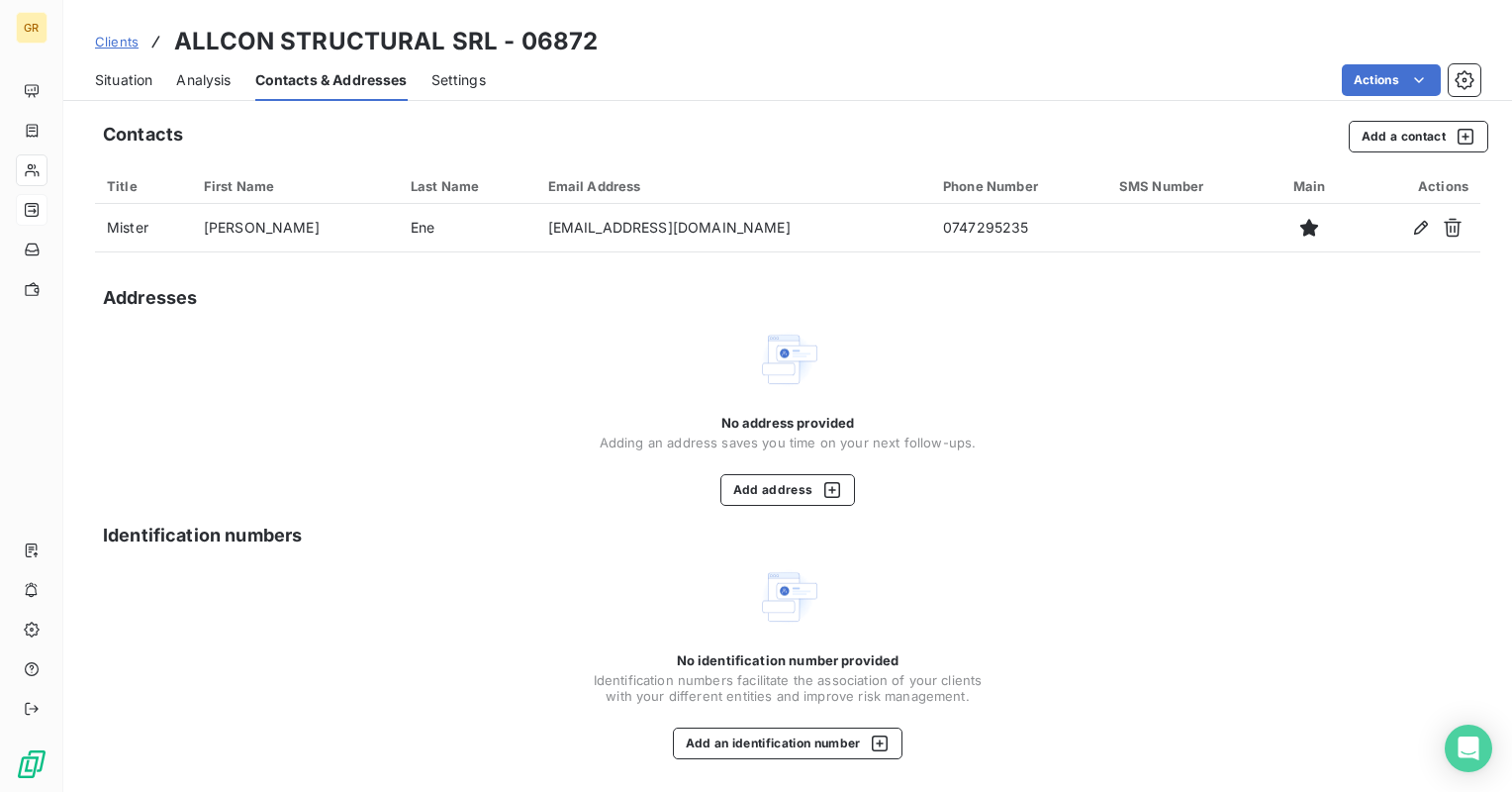 click on "Analysis" at bounding box center [203, 80] 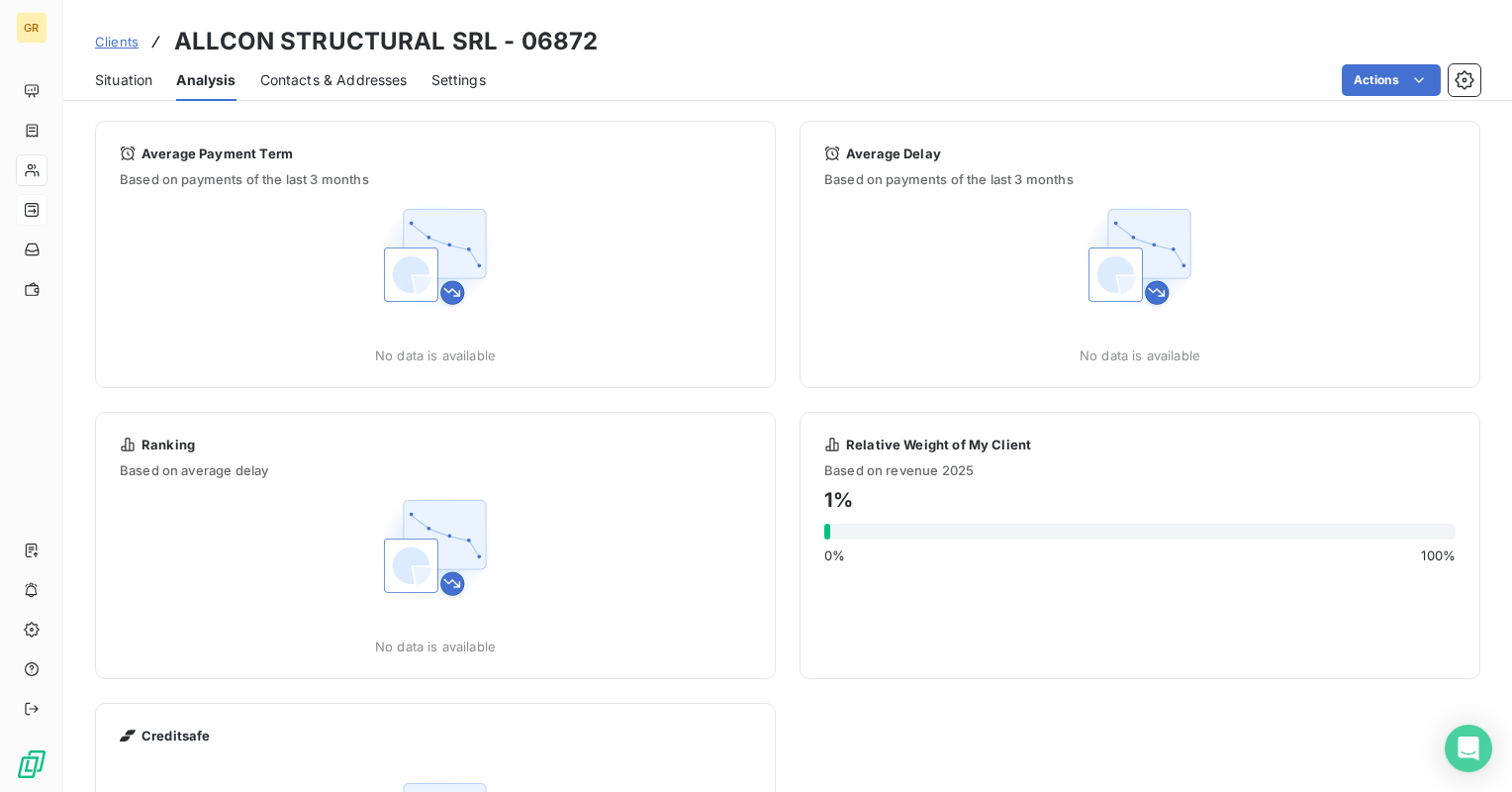 click on "Settings" at bounding box center (458, 80) 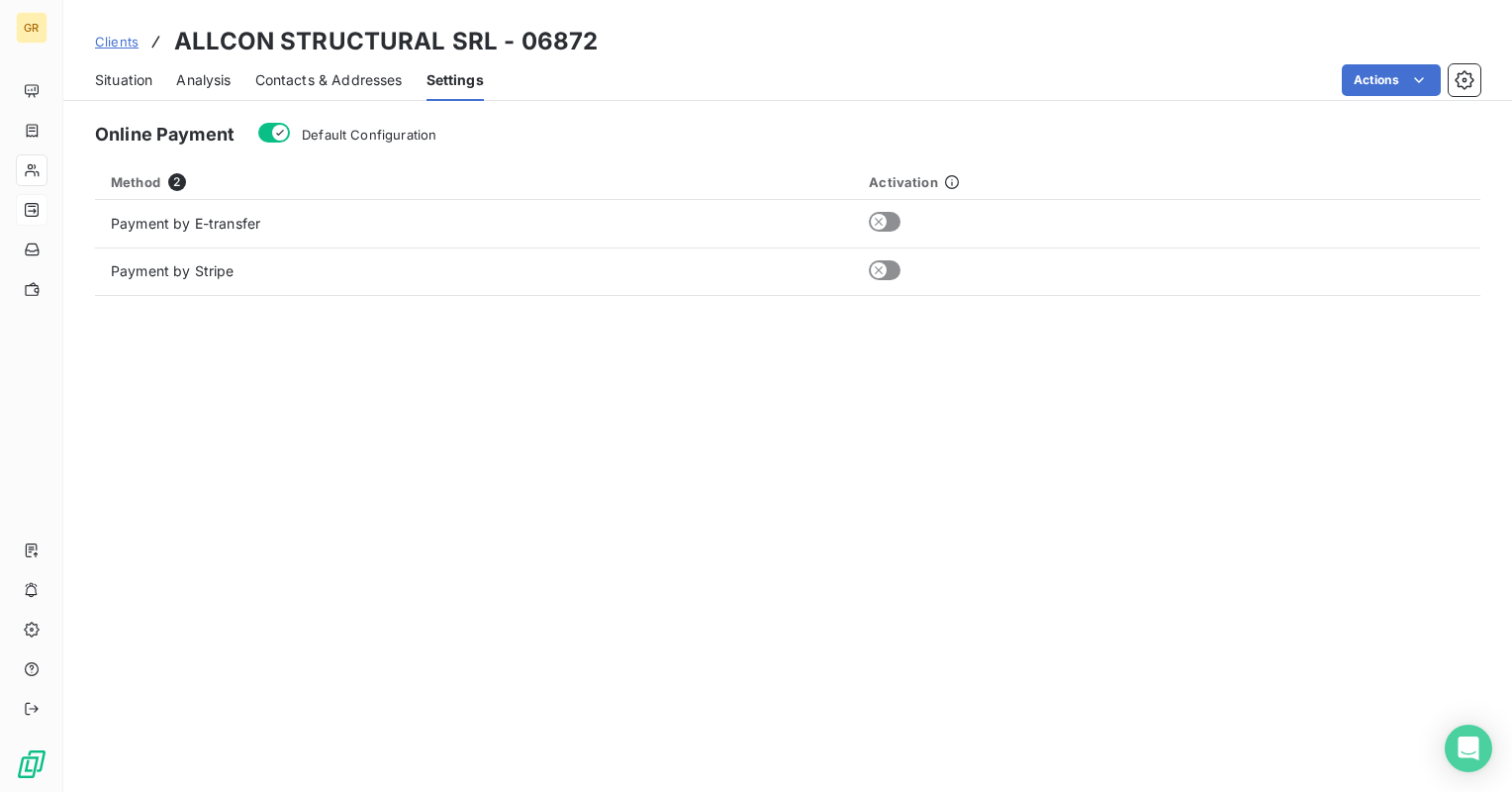 click on "Online Payment Default Configuration Method 2 Activation   Payment by E-transfer Payment by Stripe" at bounding box center [788, 450] 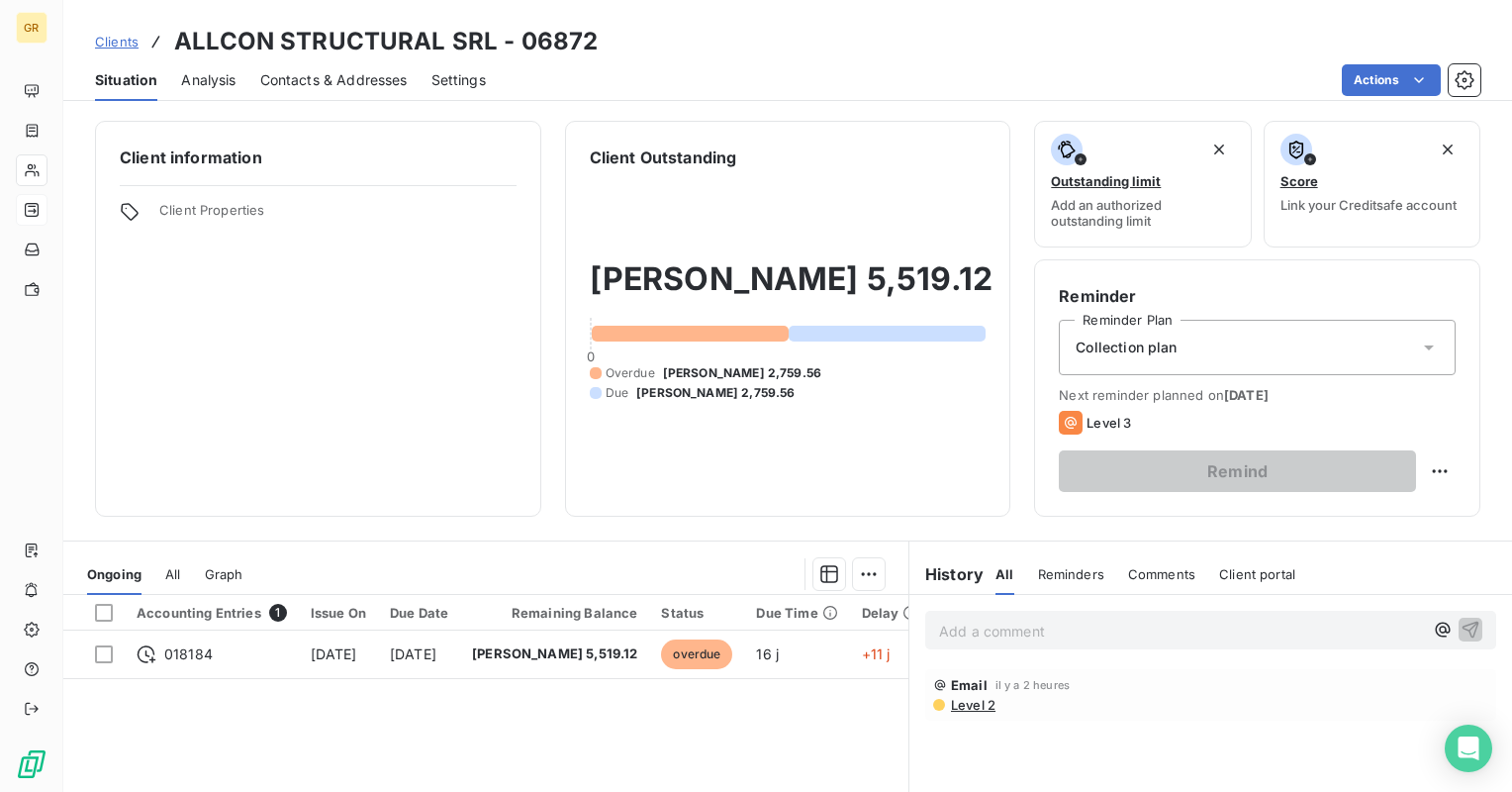 click on "Analysis" at bounding box center (208, 80) 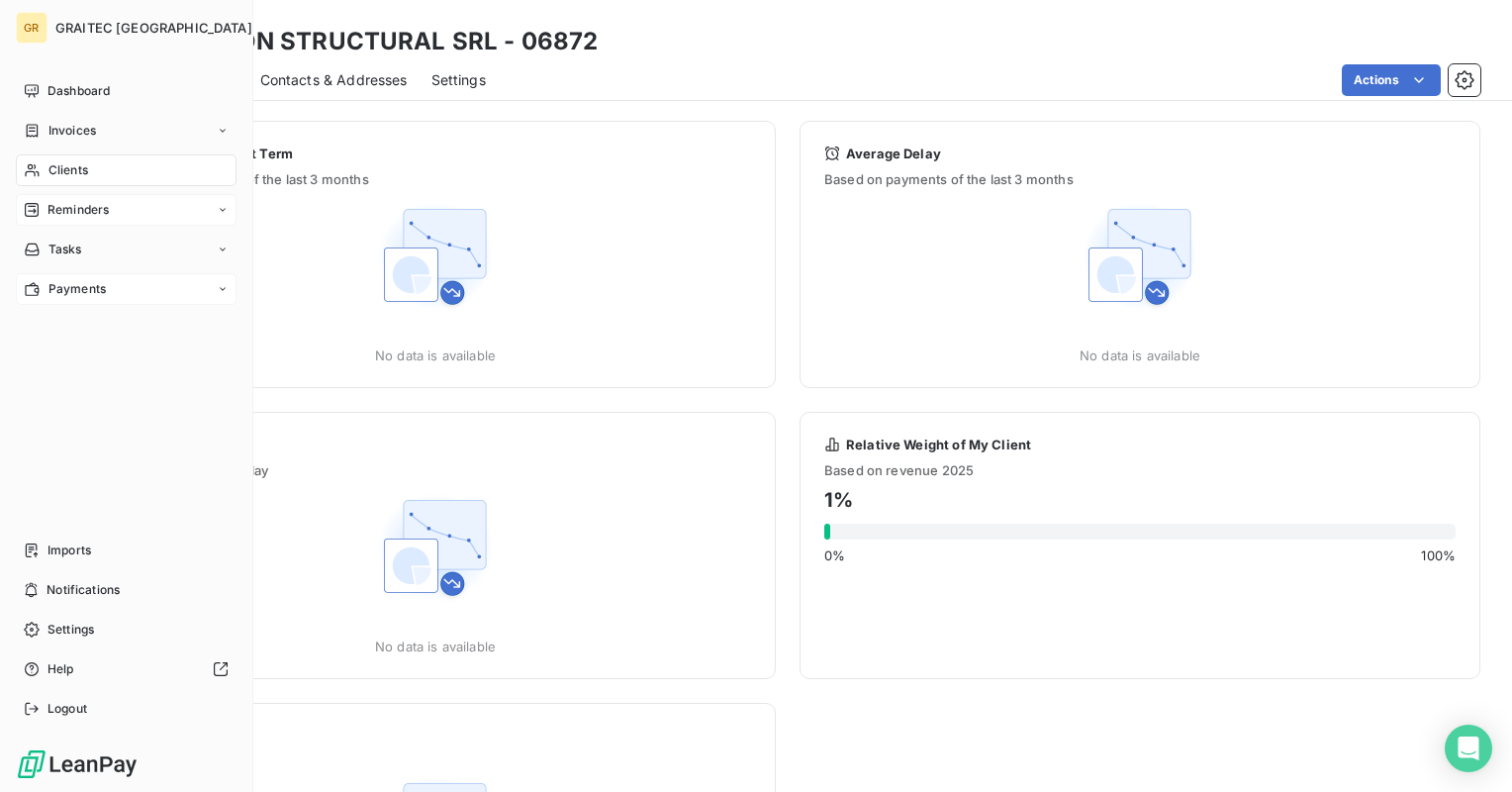 click on "Payments" at bounding box center [77, 289] 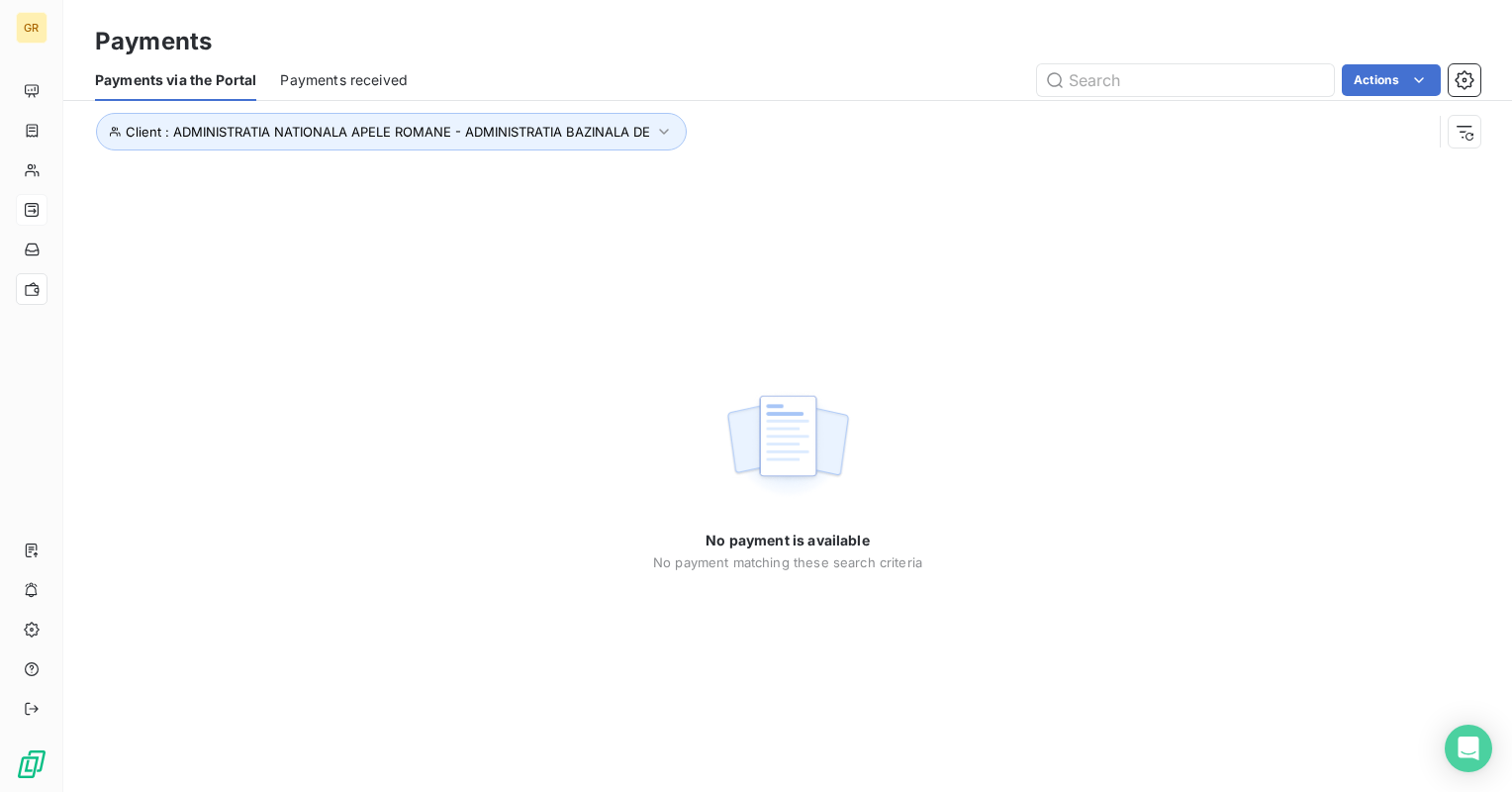 click on "Payments received" at bounding box center (343, 80) 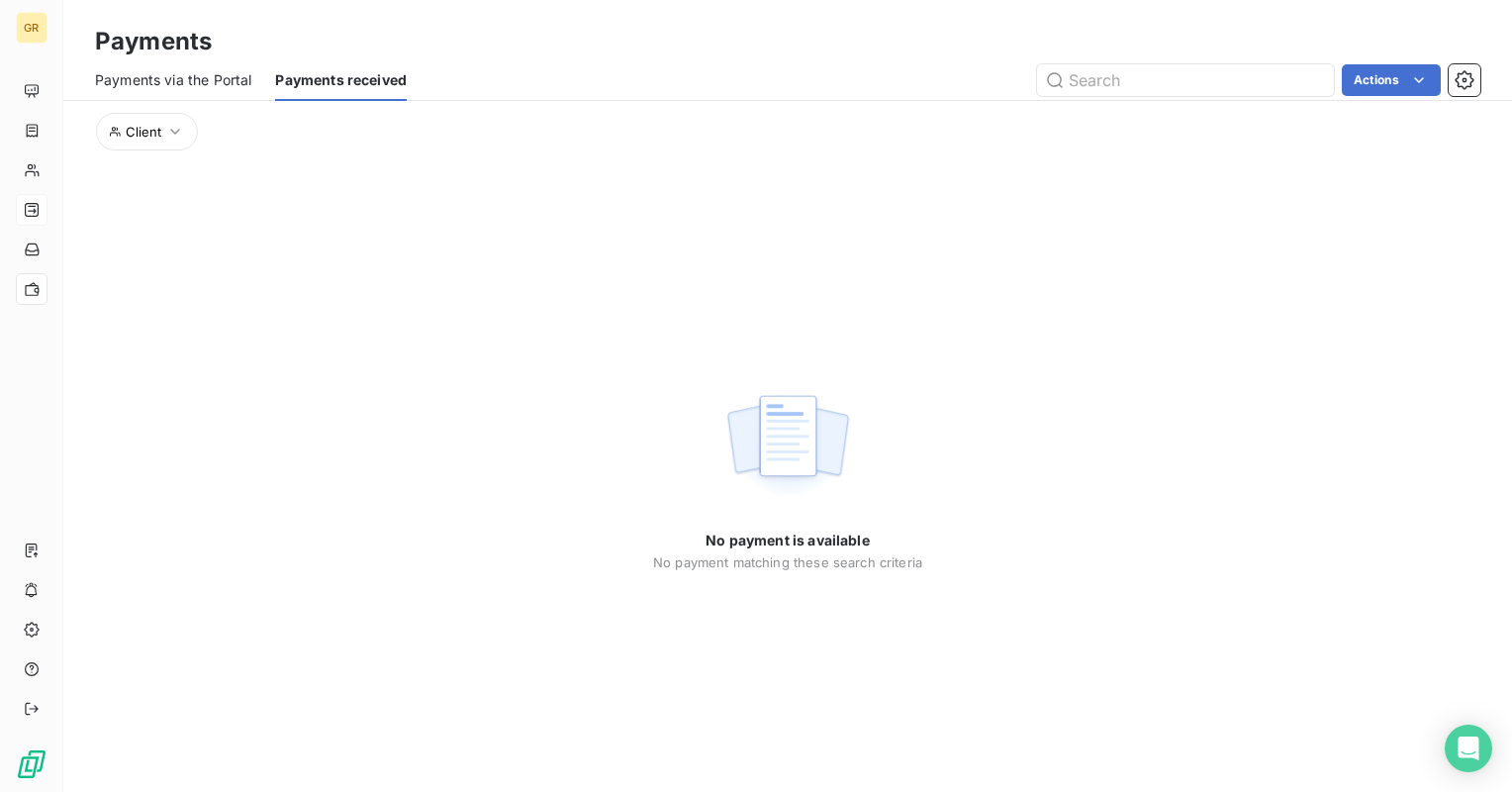 click on "Payments via the Portal" at bounding box center [173, 80] 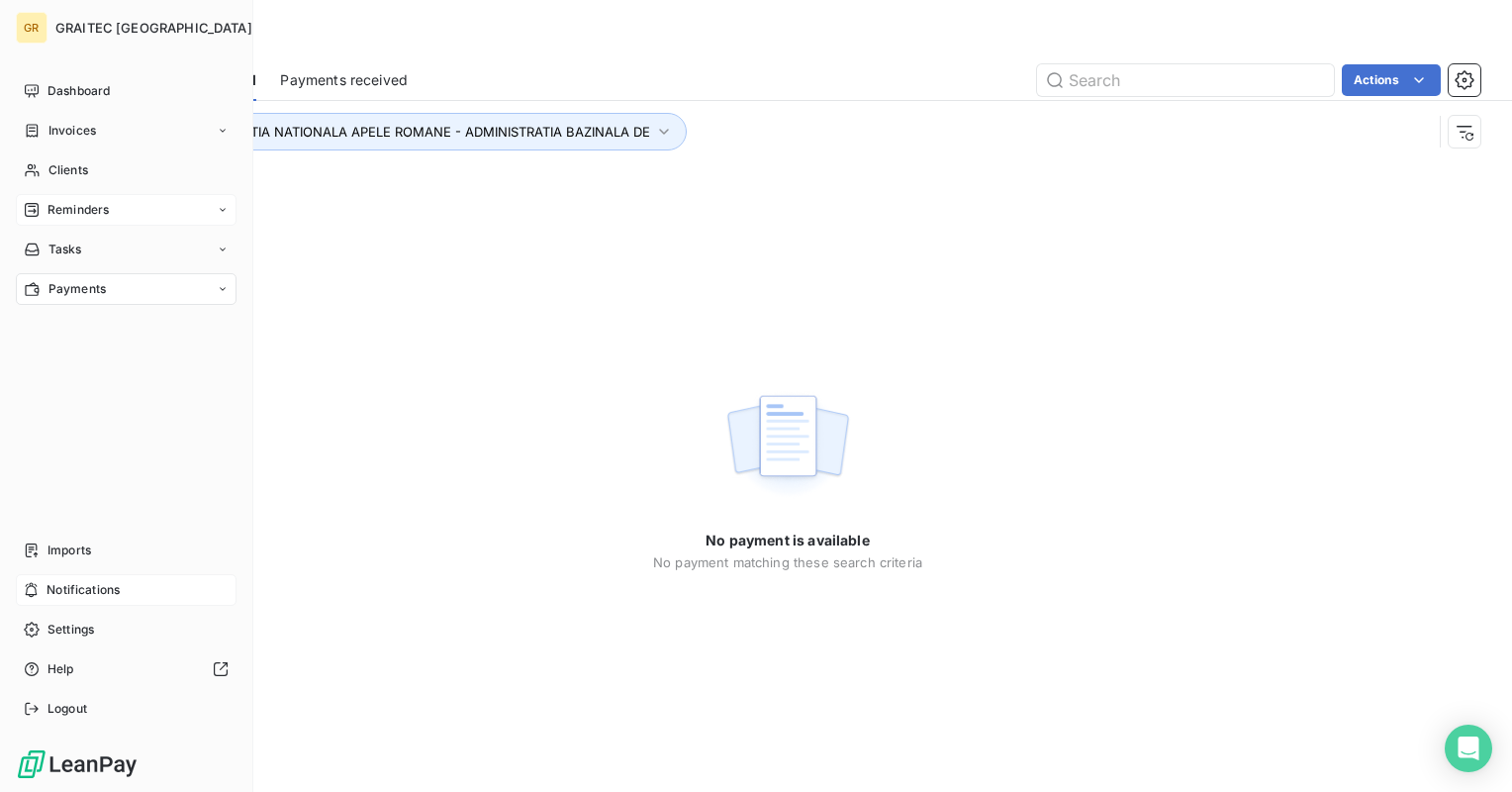 click on "Notifications" at bounding box center (83, 590) 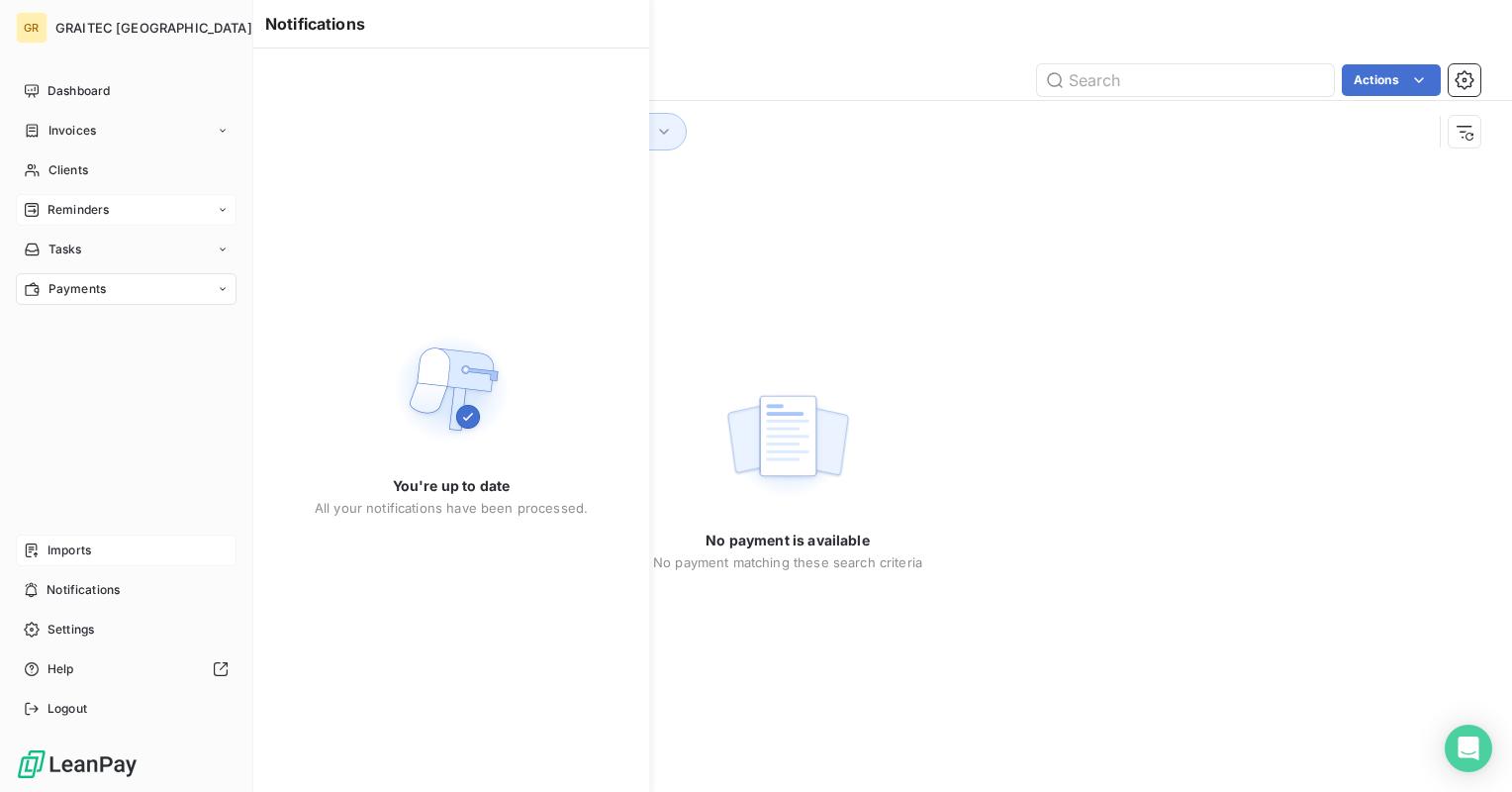 click on "Imports" at bounding box center (69, 550) 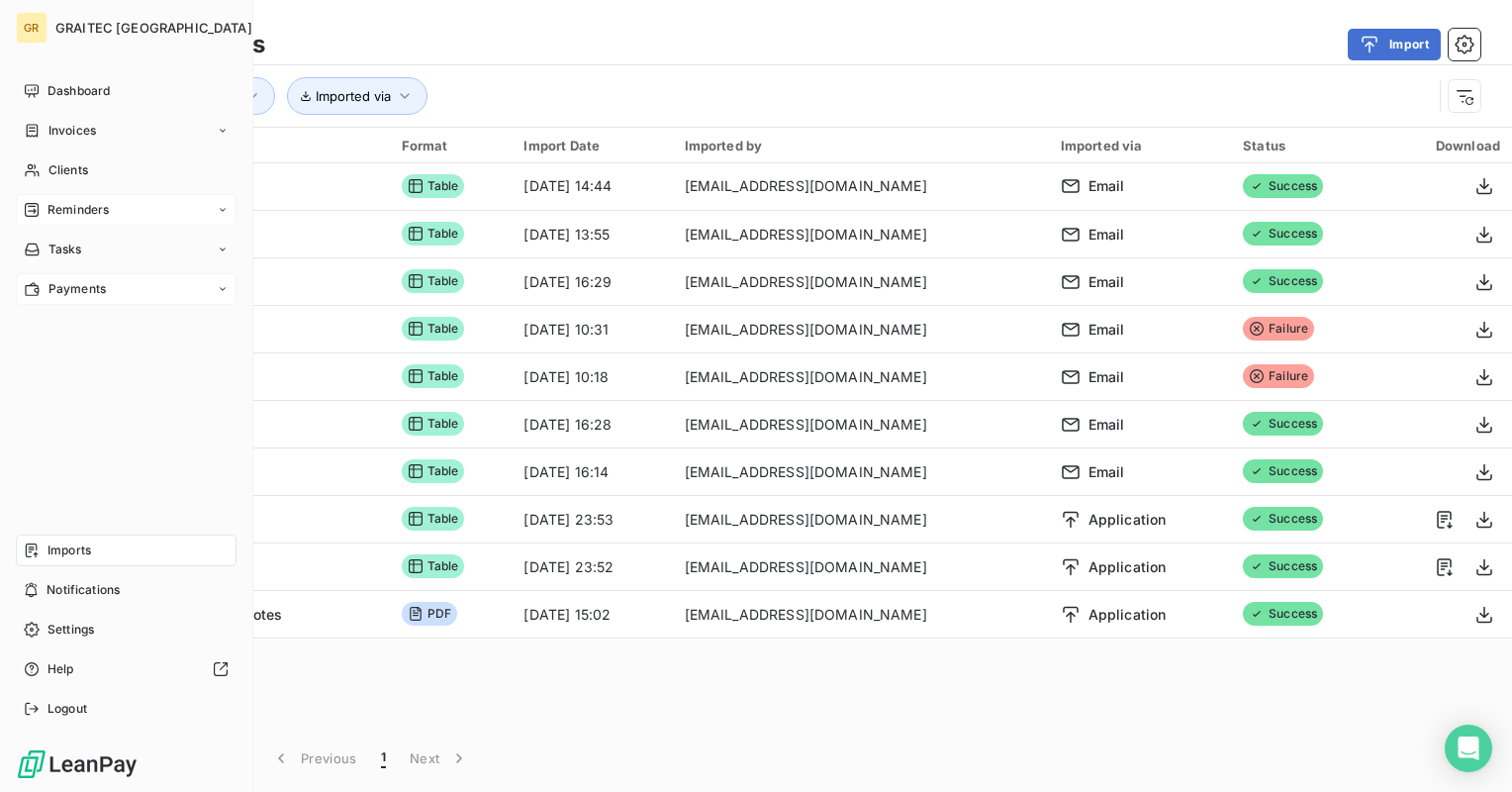 click on "Reminders" at bounding box center [78, 210] 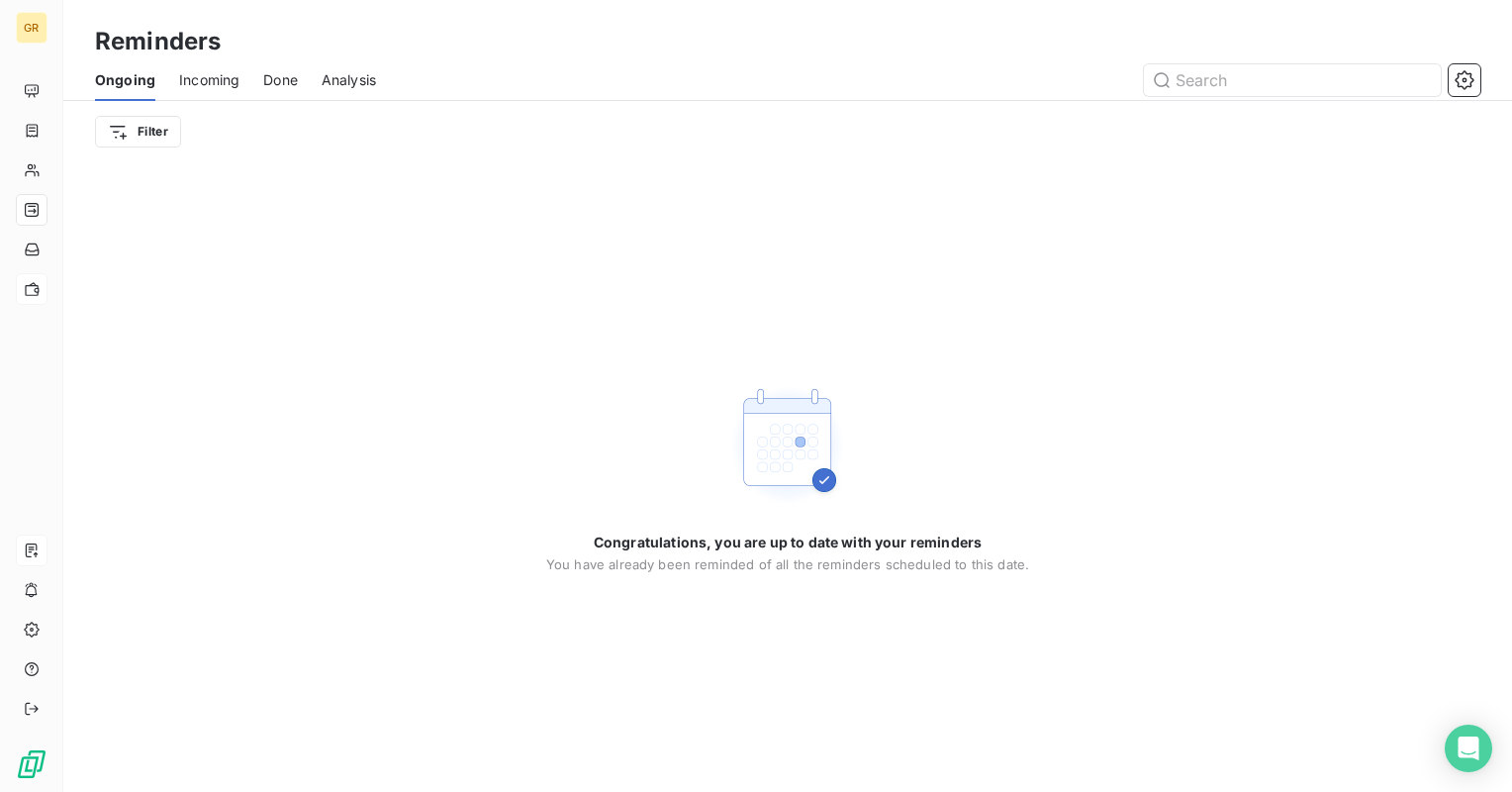 click on "Done" at bounding box center [280, 80] 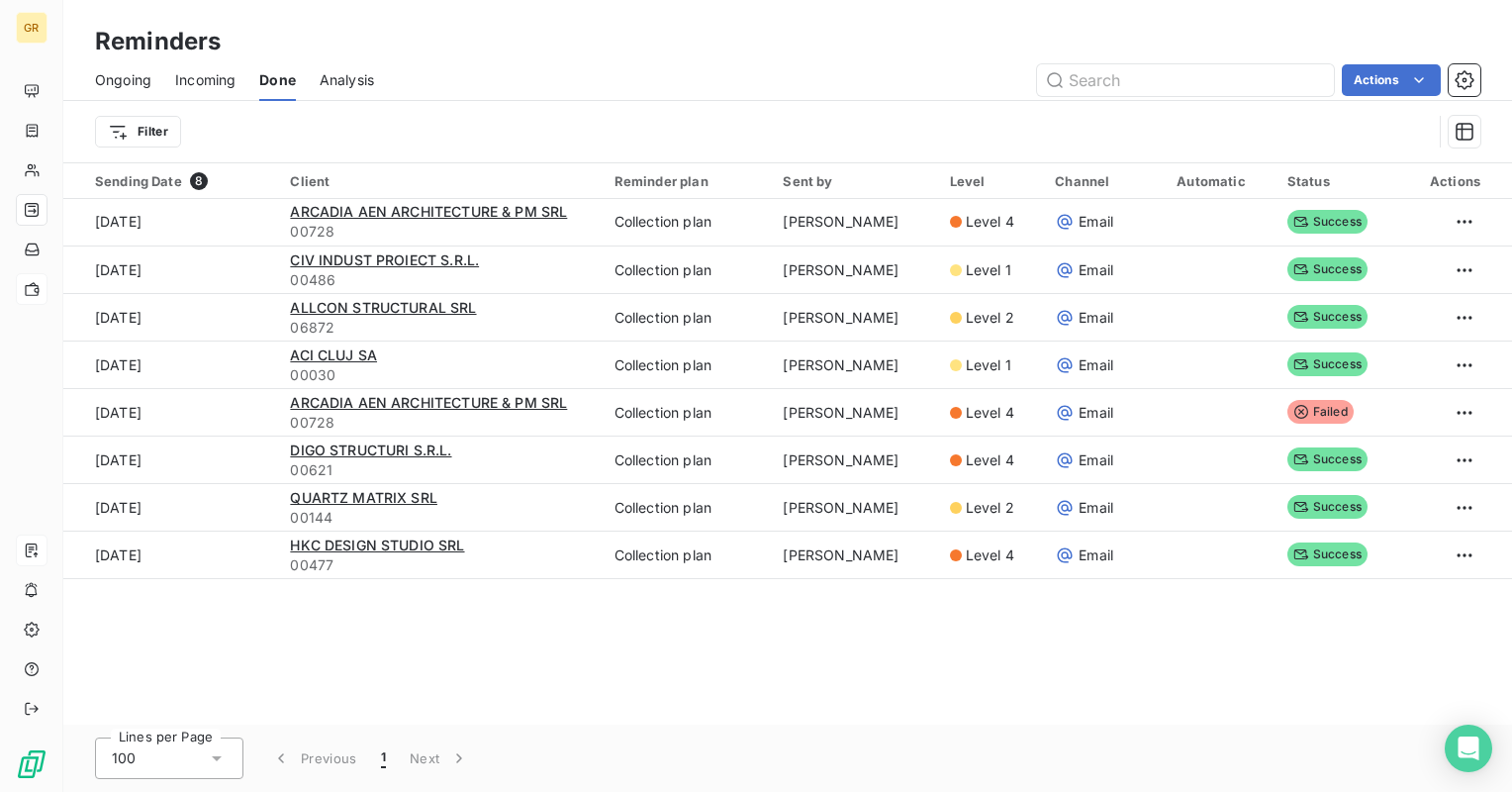 click on "Incoming" at bounding box center [205, 80] 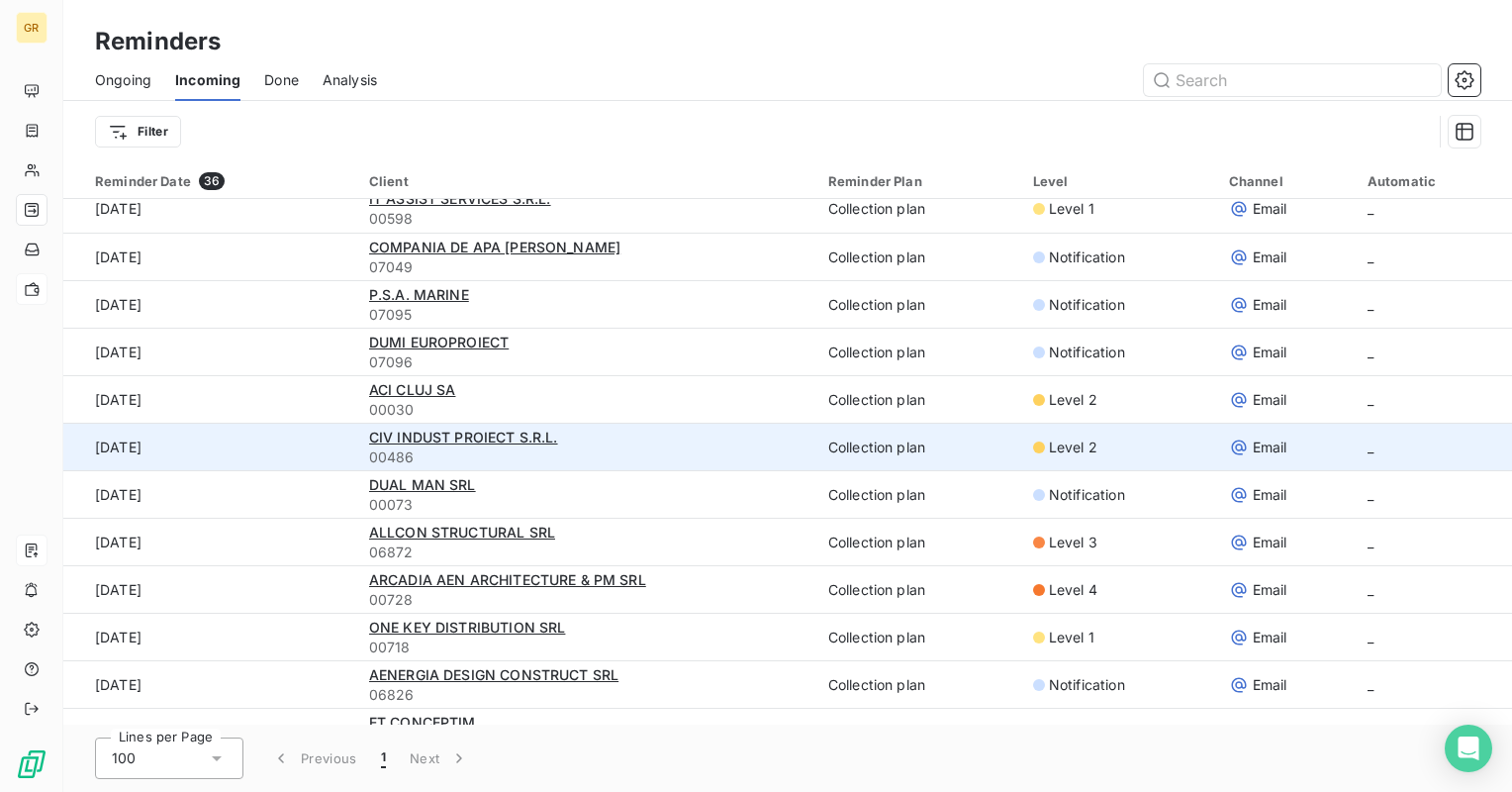 scroll, scrollTop: 0, scrollLeft: 0, axis: both 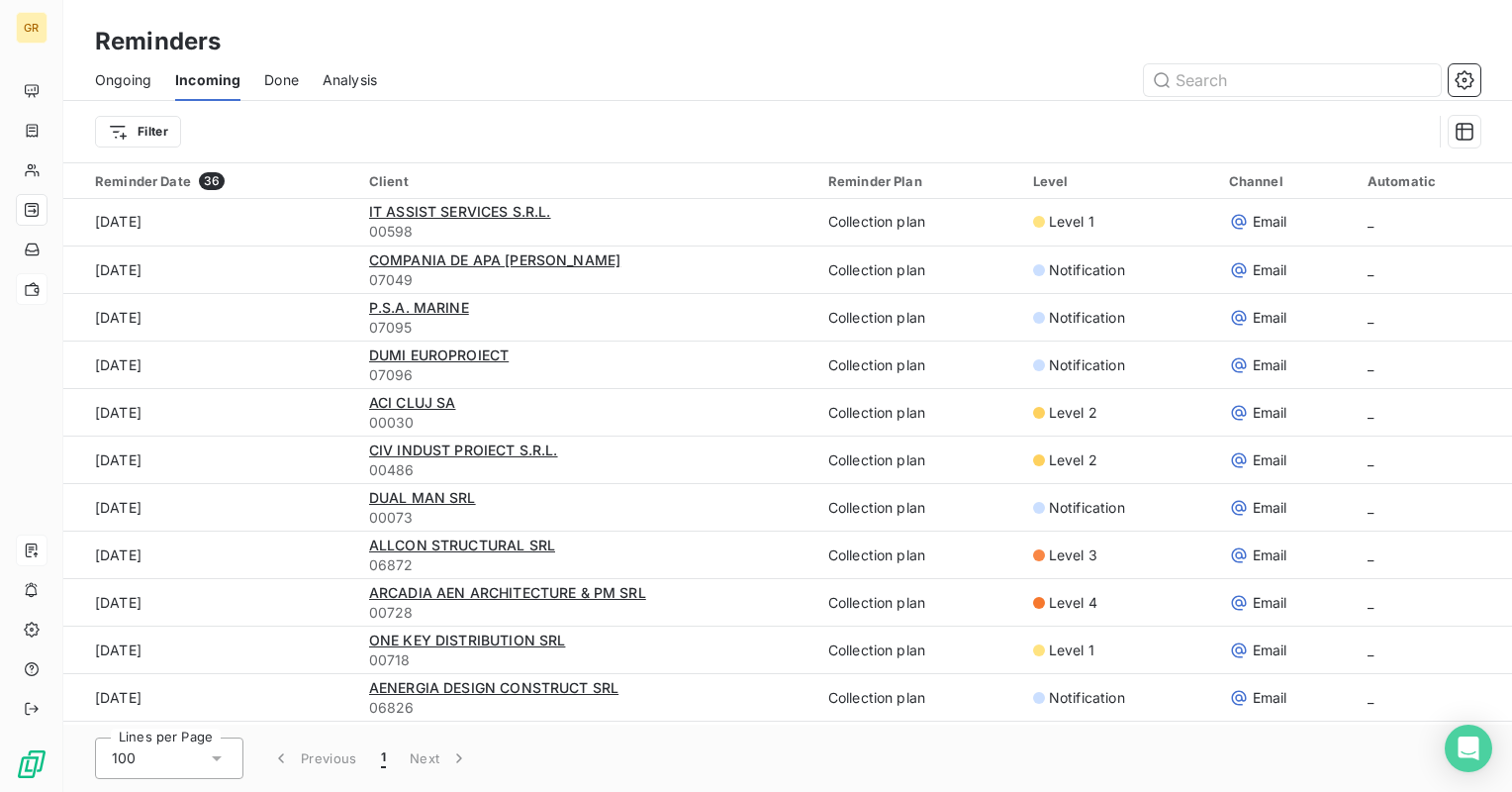 click on "Analysis" at bounding box center (349, 80) 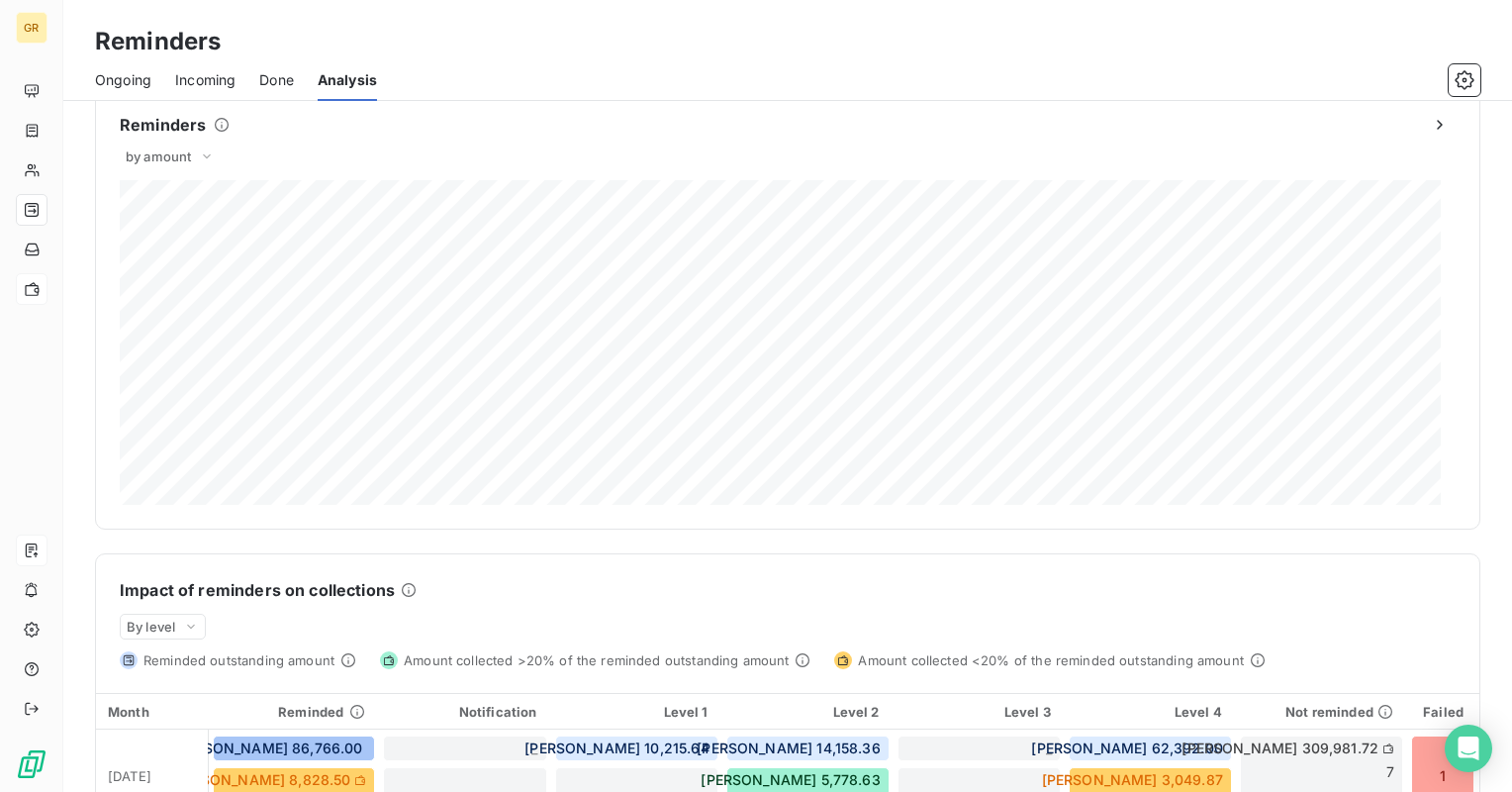 scroll, scrollTop: 0, scrollLeft: 0, axis: both 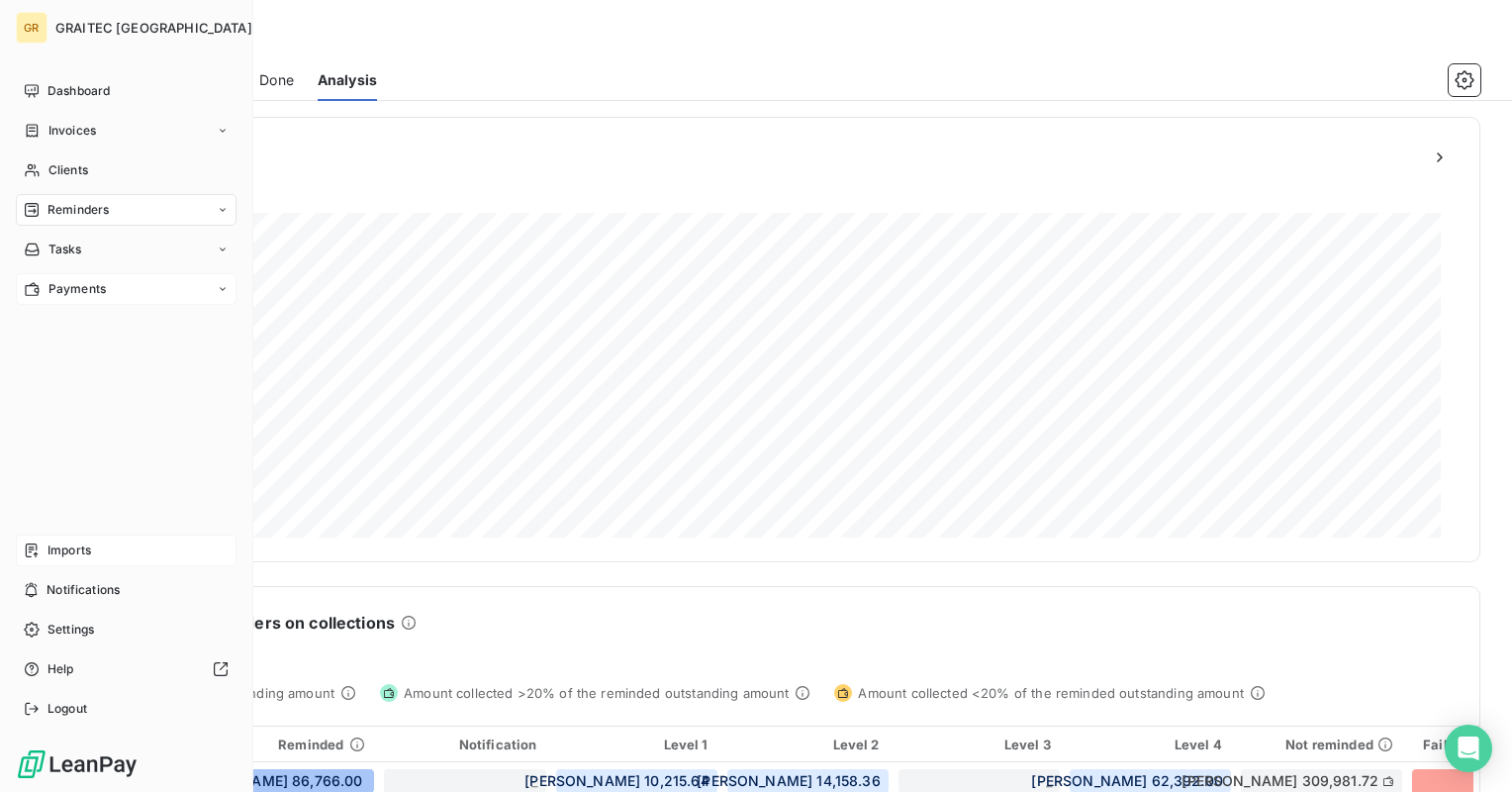 click on "Reminders" at bounding box center (78, 210) 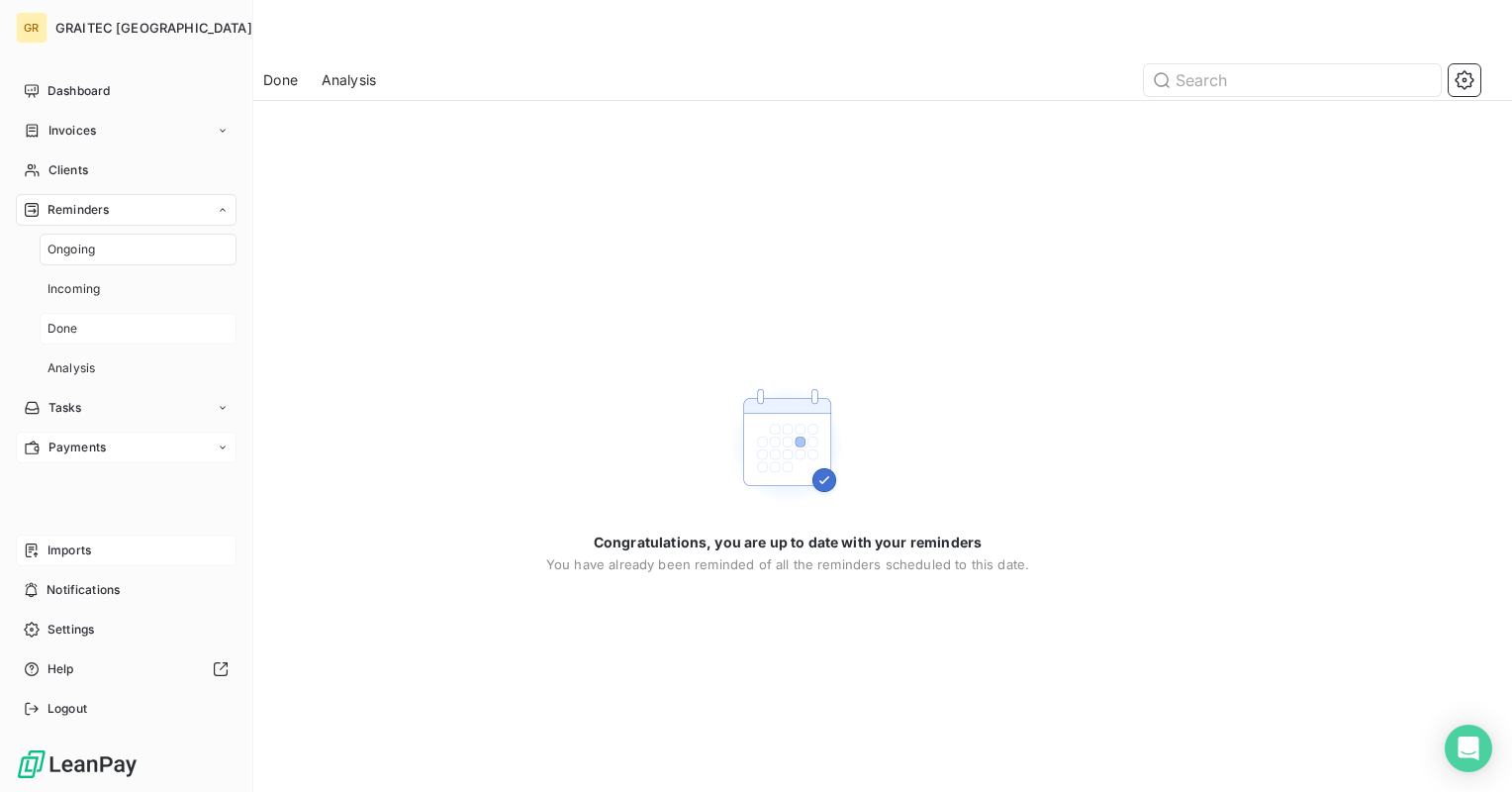 click on "Done" at bounding box center [62, 329] 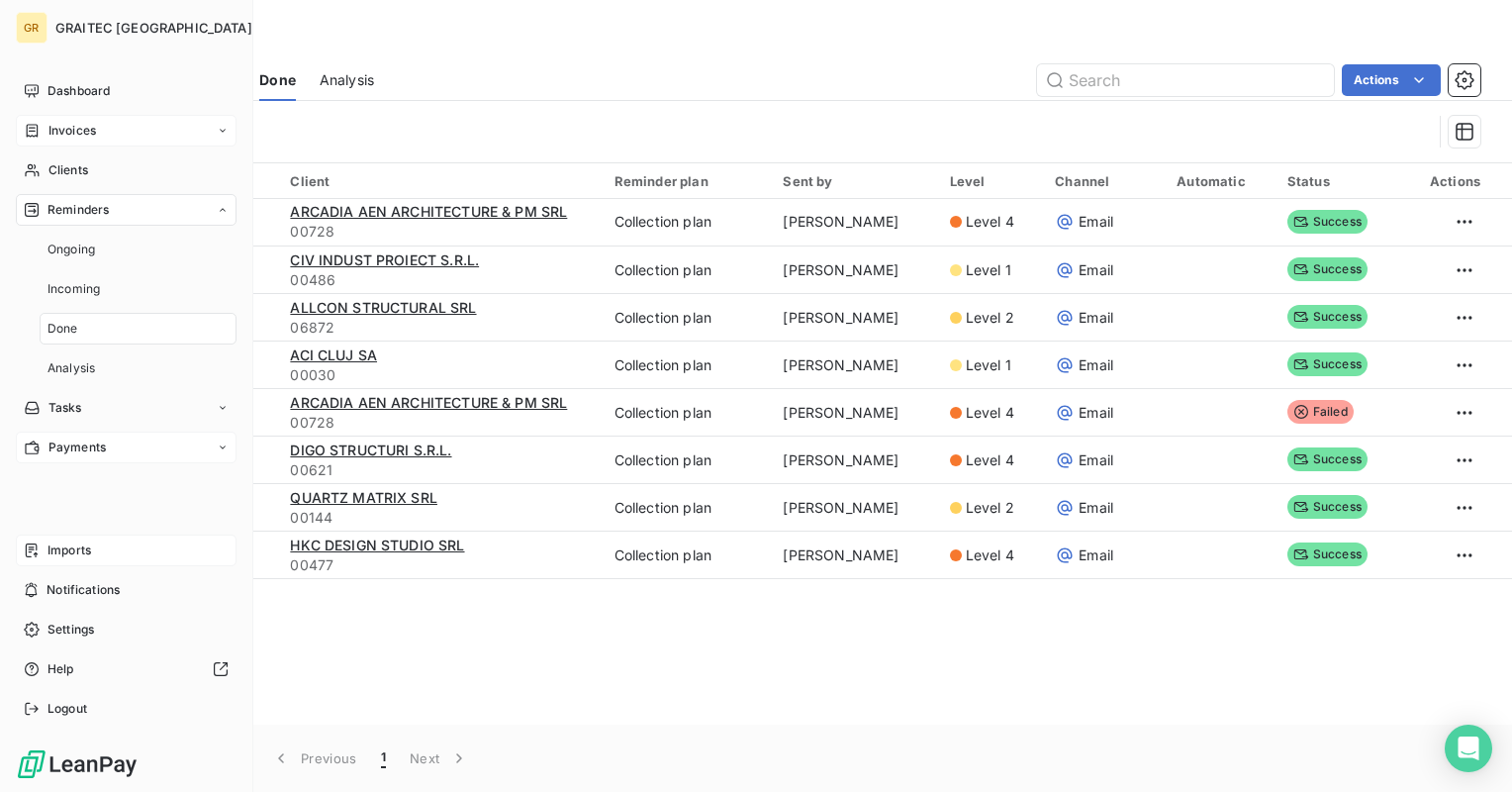 click on "Invoices" at bounding box center [72, 131] 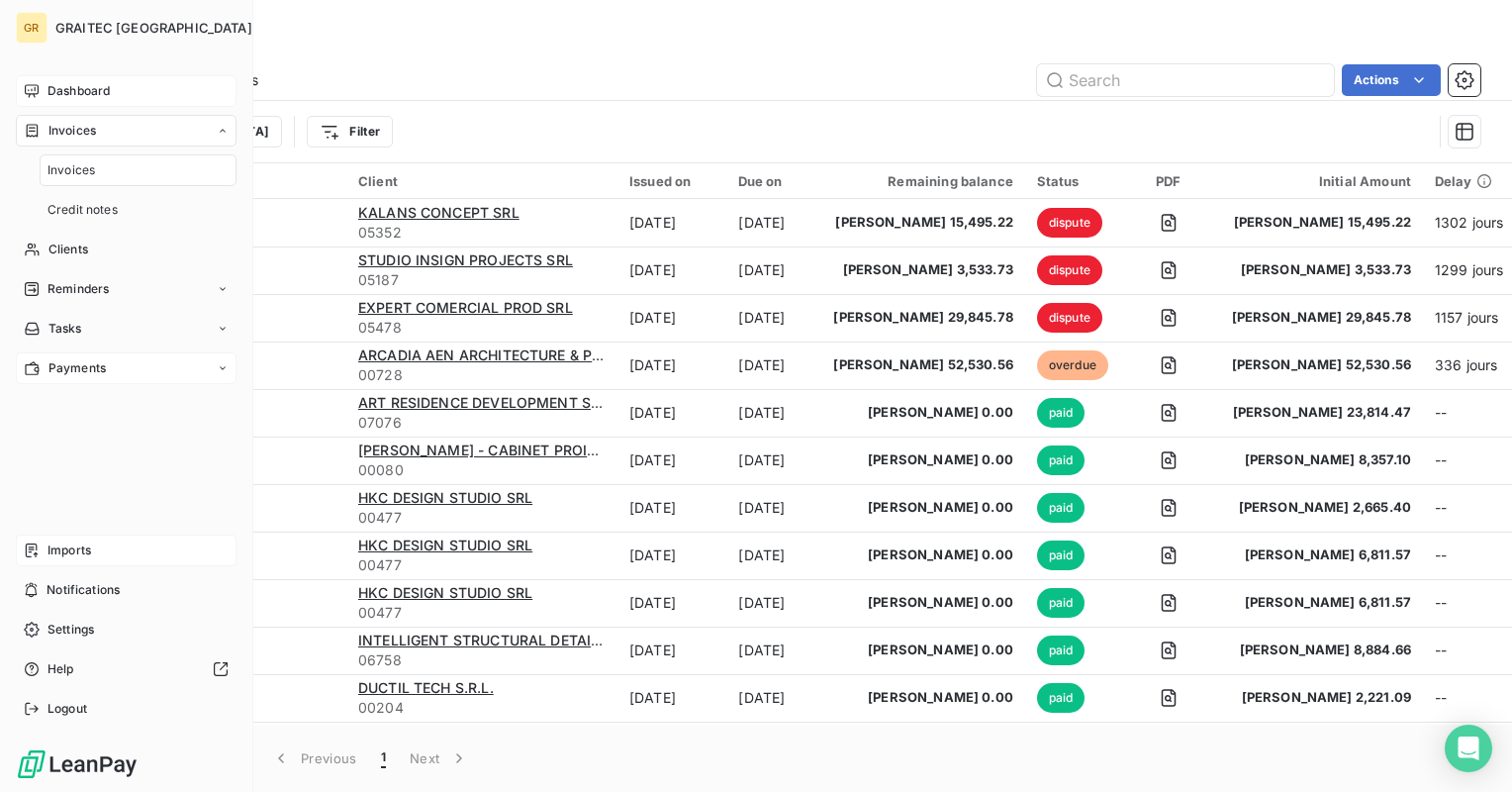 click on "Dashboard" at bounding box center (78, 91) 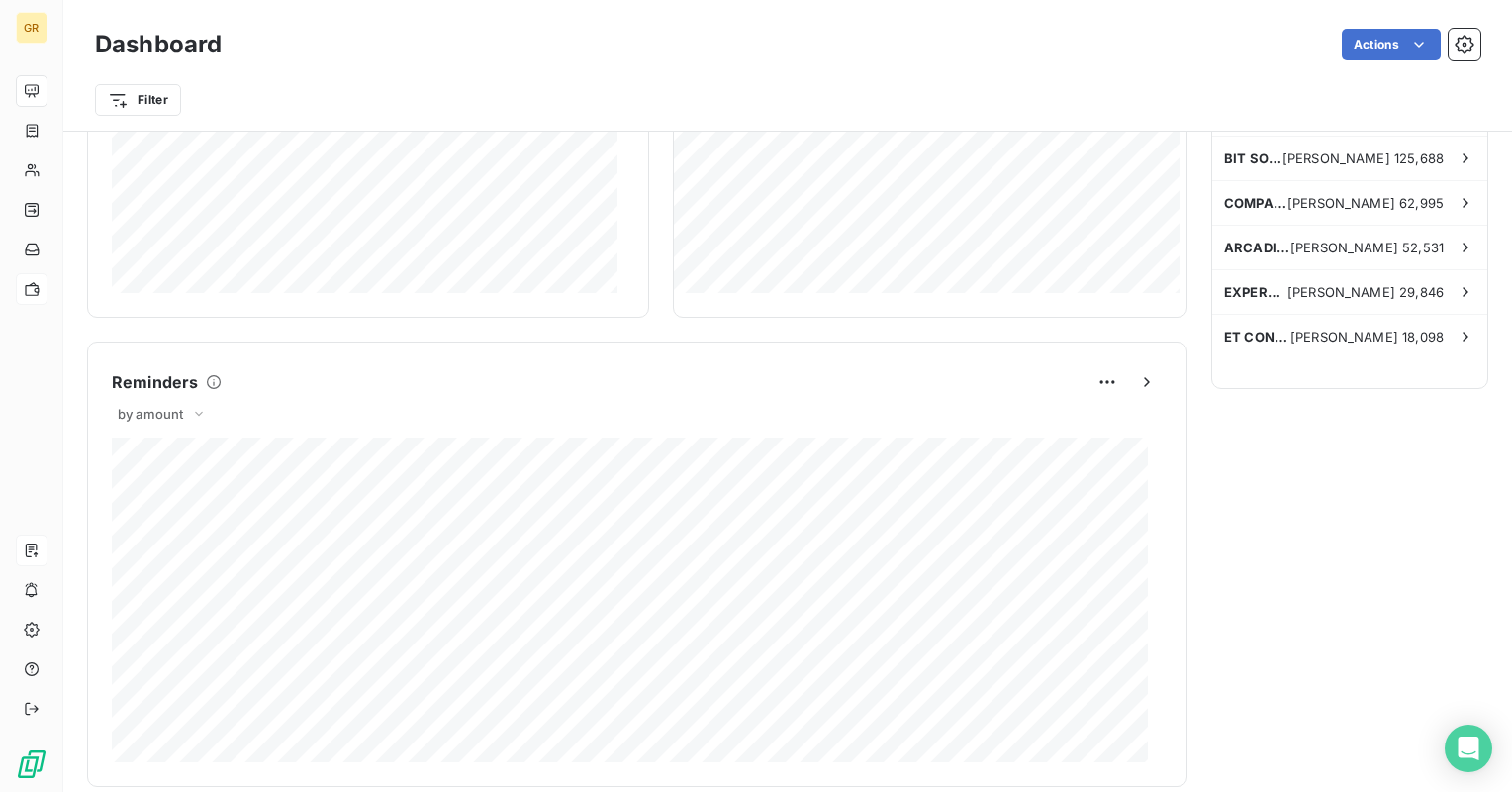 scroll, scrollTop: 0, scrollLeft: 0, axis: both 